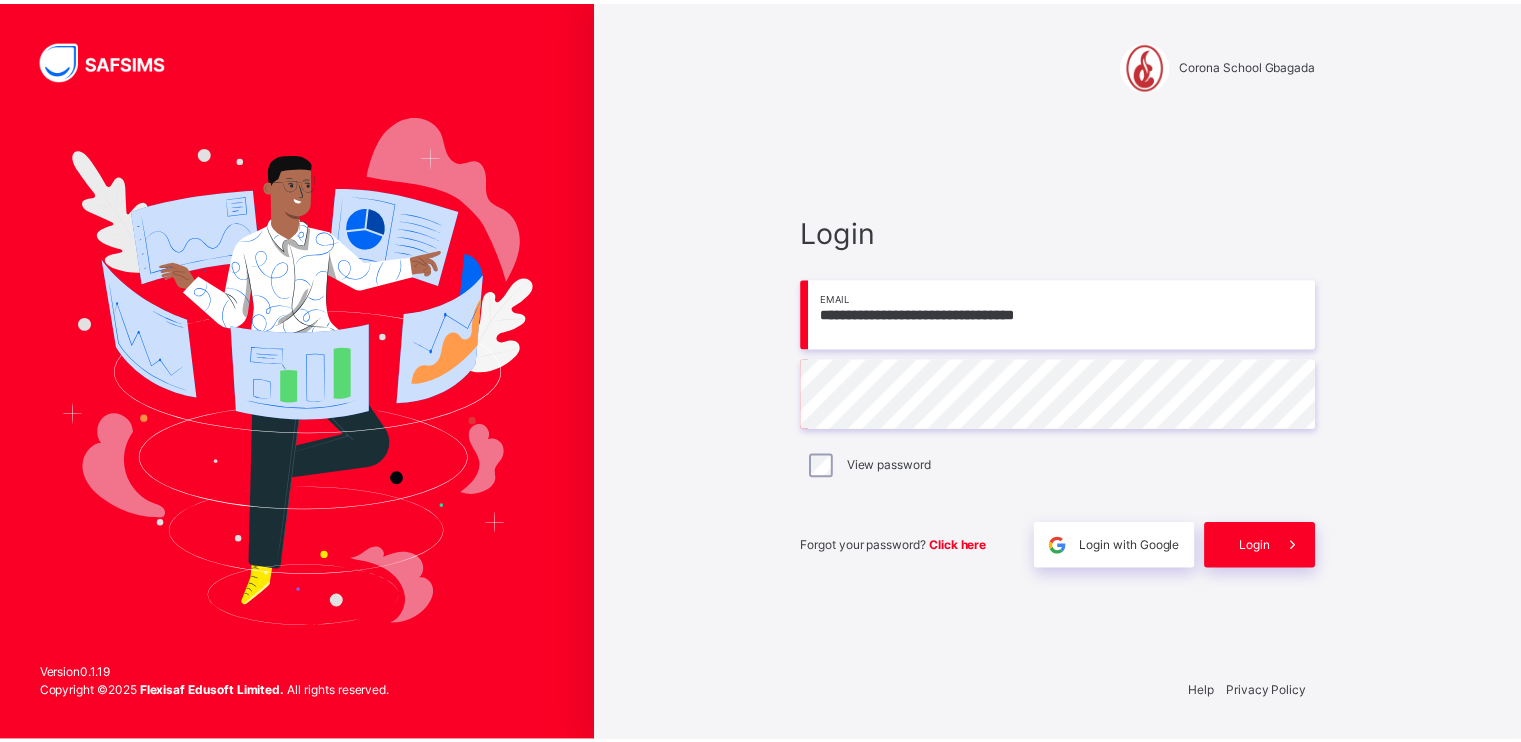 scroll, scrollTop: 0, scrollLeft: 0, axis: both 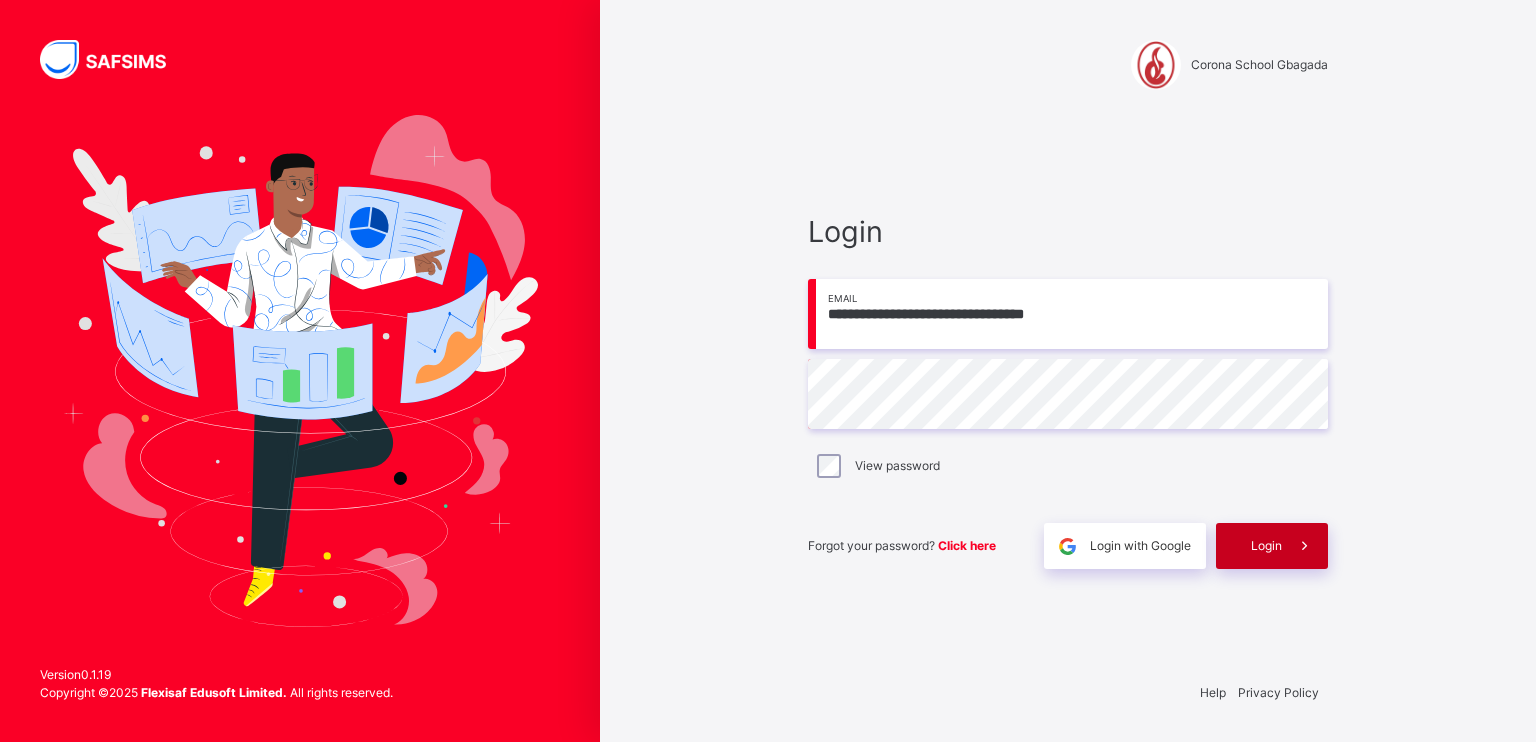 click on "Login" at bounding box center [1266, 546] 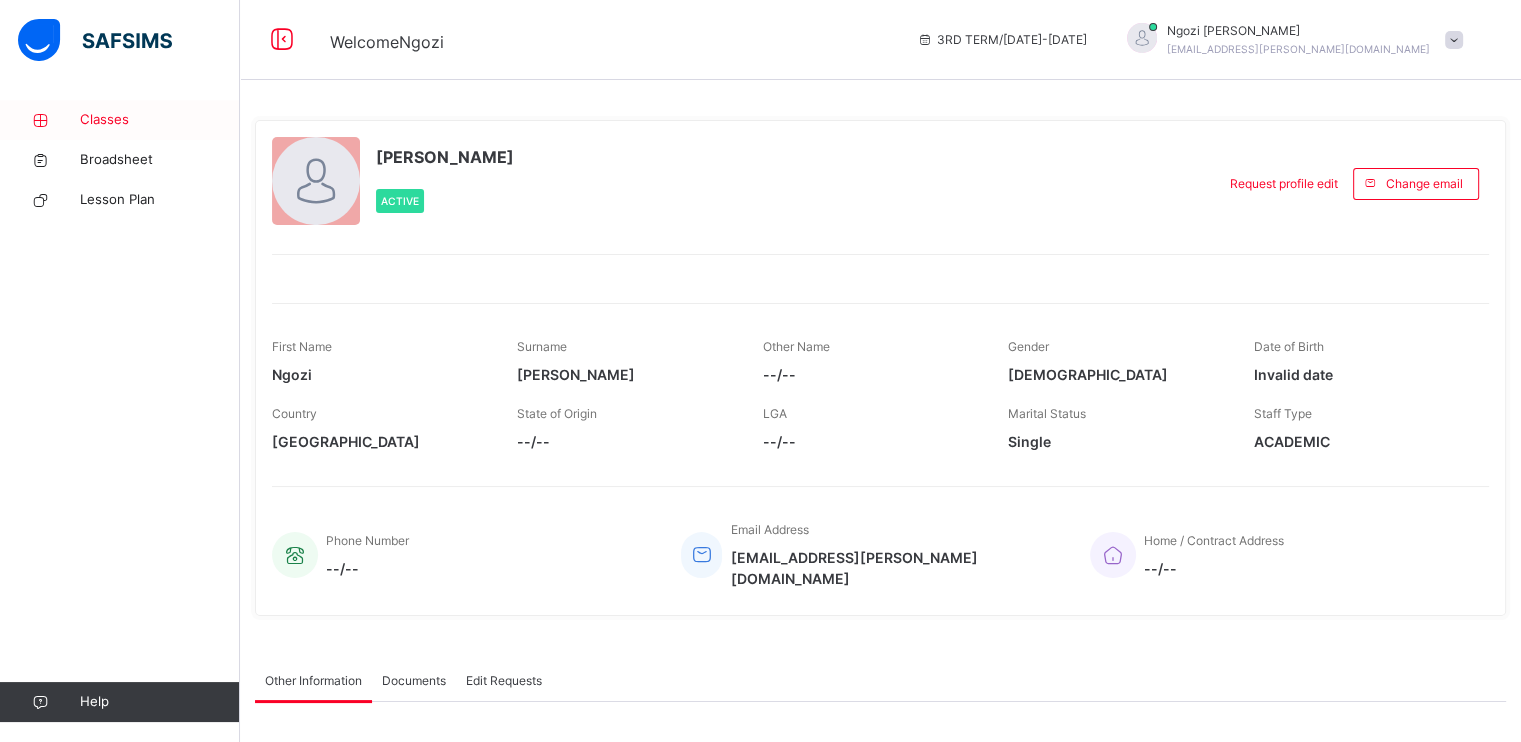 click on "Classes" at bounding box center (160, 120) 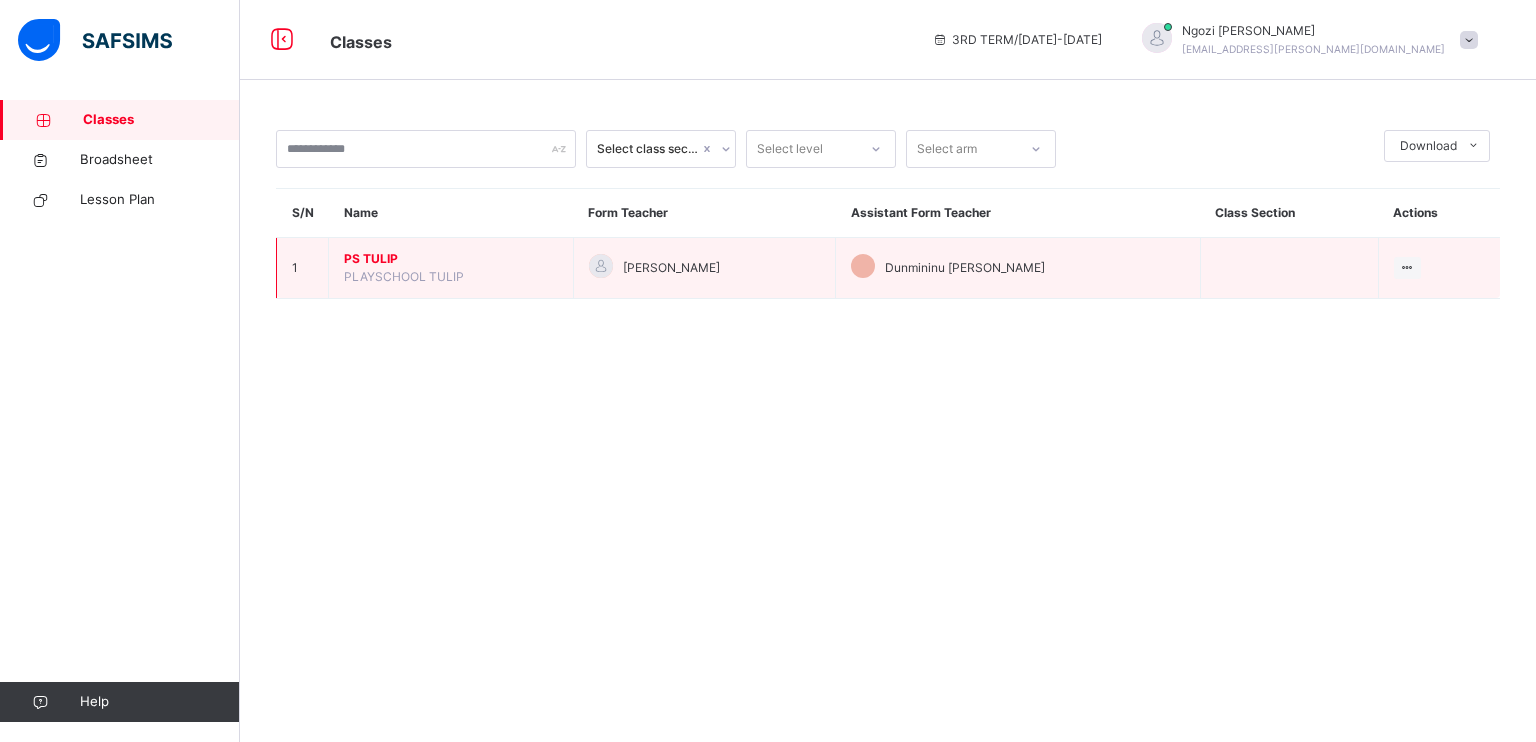 click on "PS TULIP" at bounding box center (451, 259) 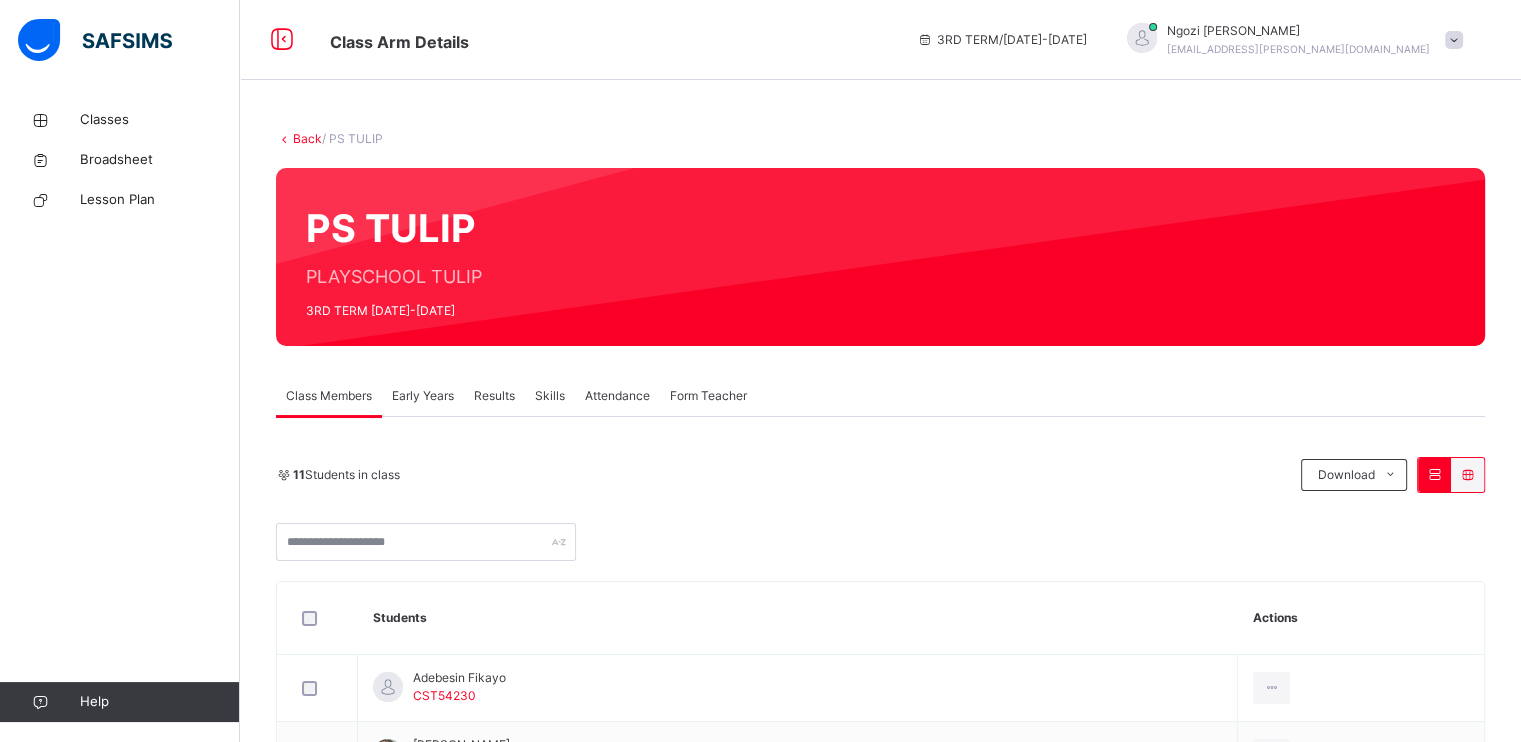 click on "Results" at bounding box center [494, 396] 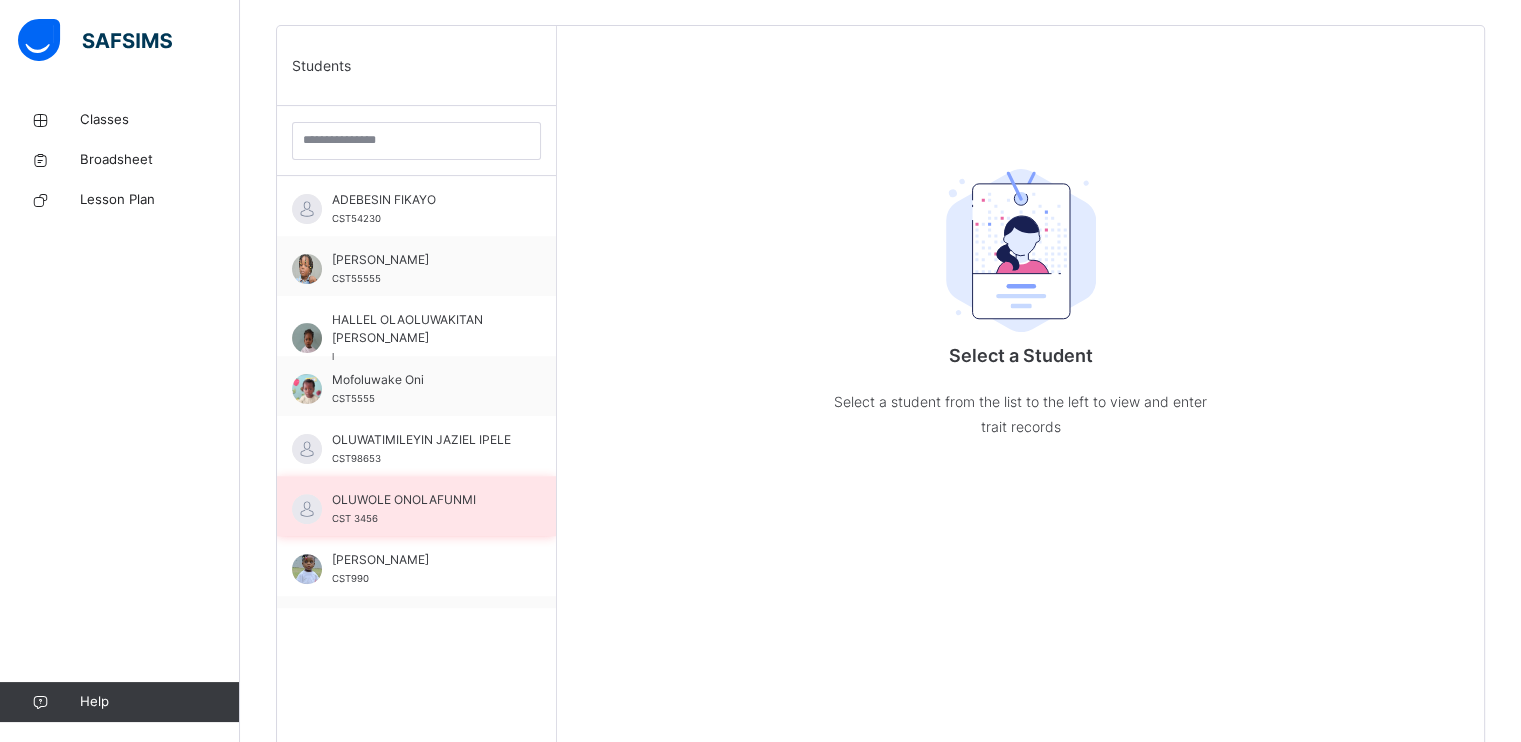 scroll, scrollTop: 571, scrollLeft: 0, axis: vertical 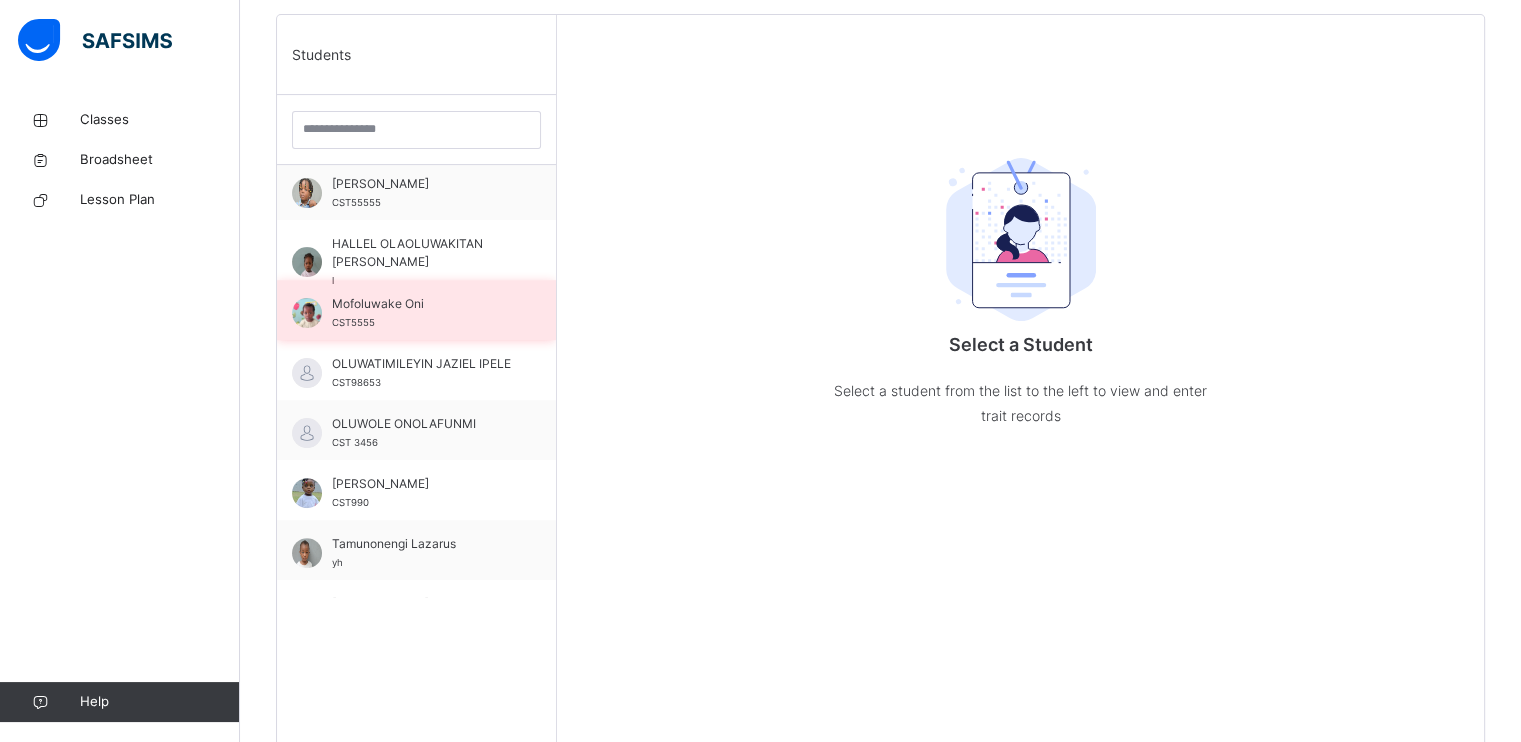 click on "Mofoluwake  Oni" at bounding box center [421, 304] 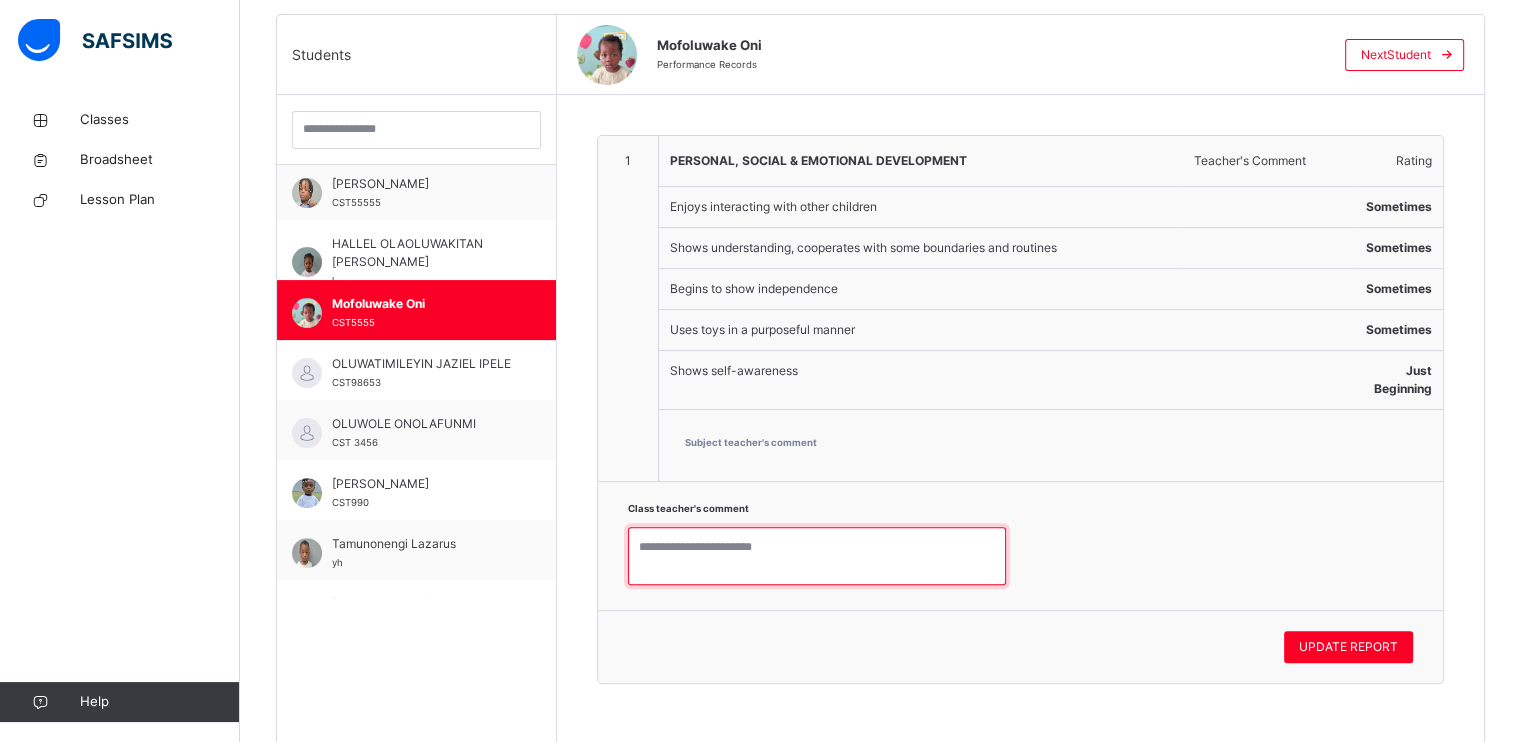 click at bounding box center [817, 556] 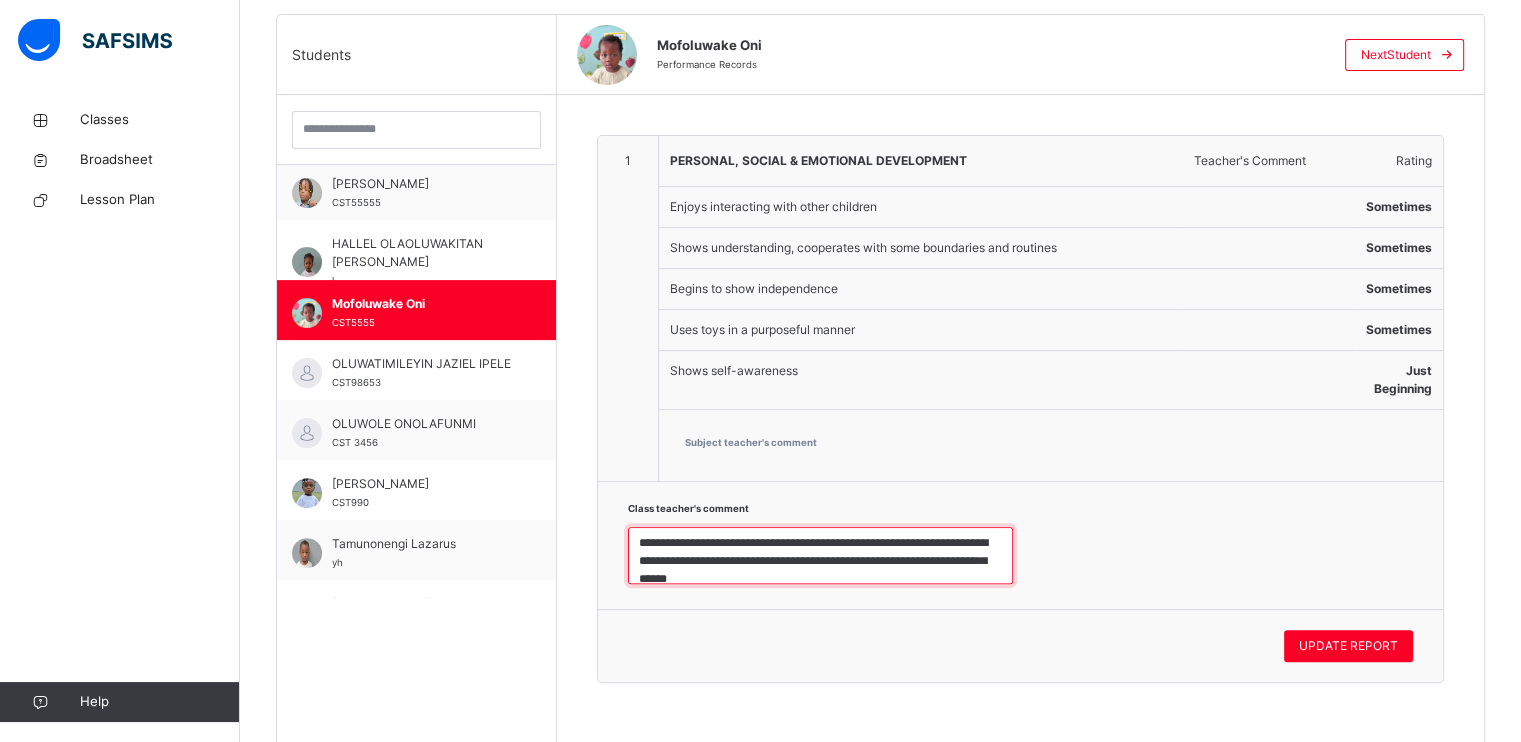 scroll, scrollTop: 4, scrollLeft: 0, axis: vertical 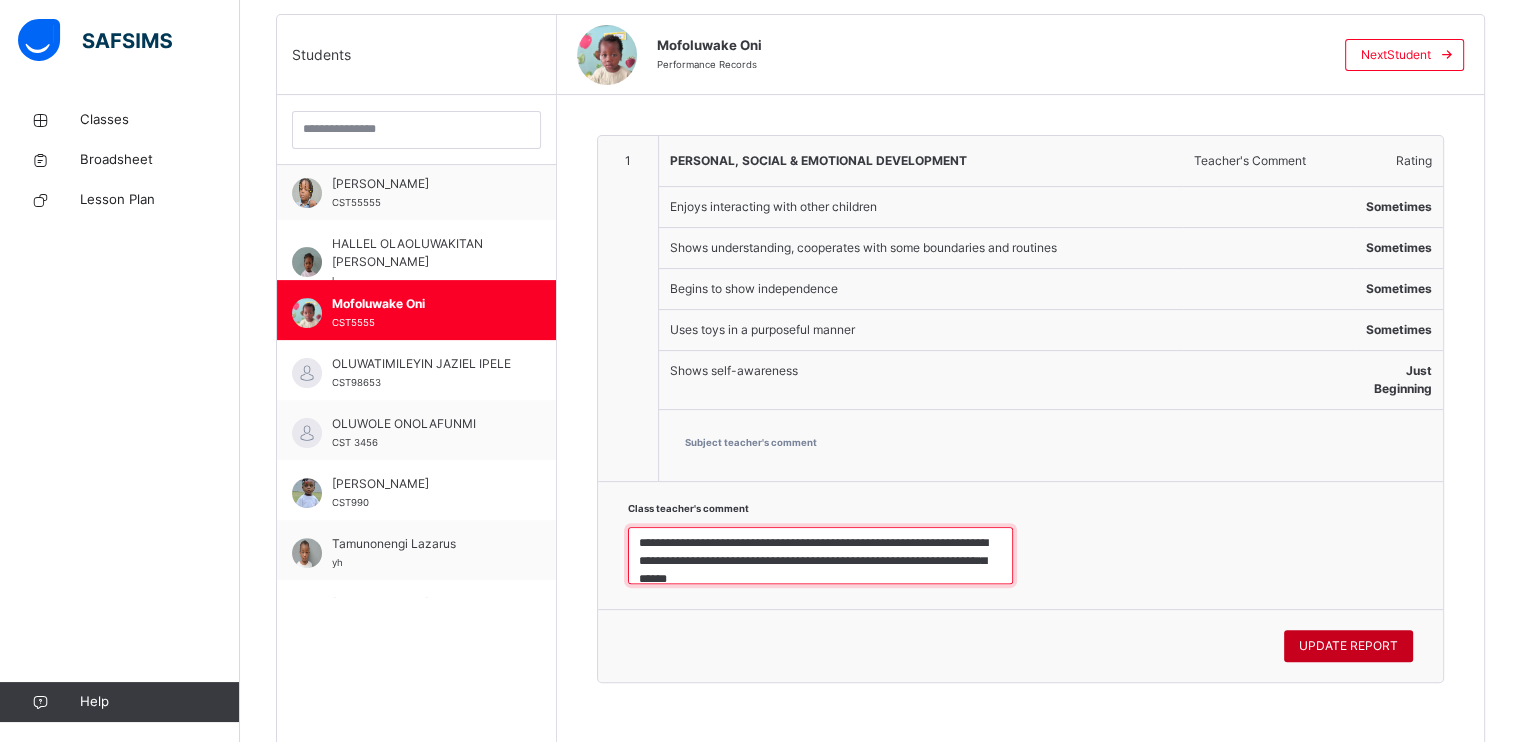 type on "**********" 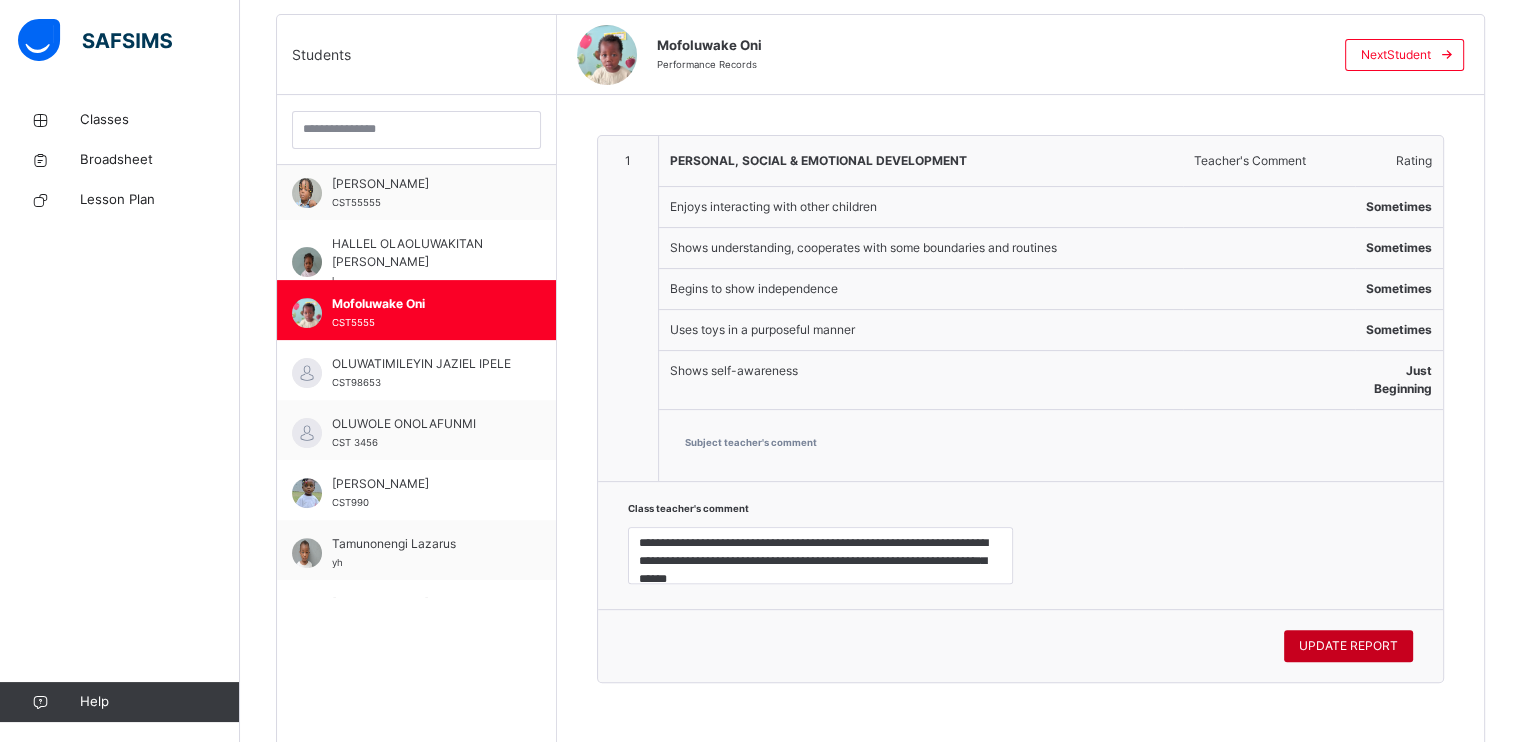 click on "UPDATE REPORT" at bounding box center [1348, 646] 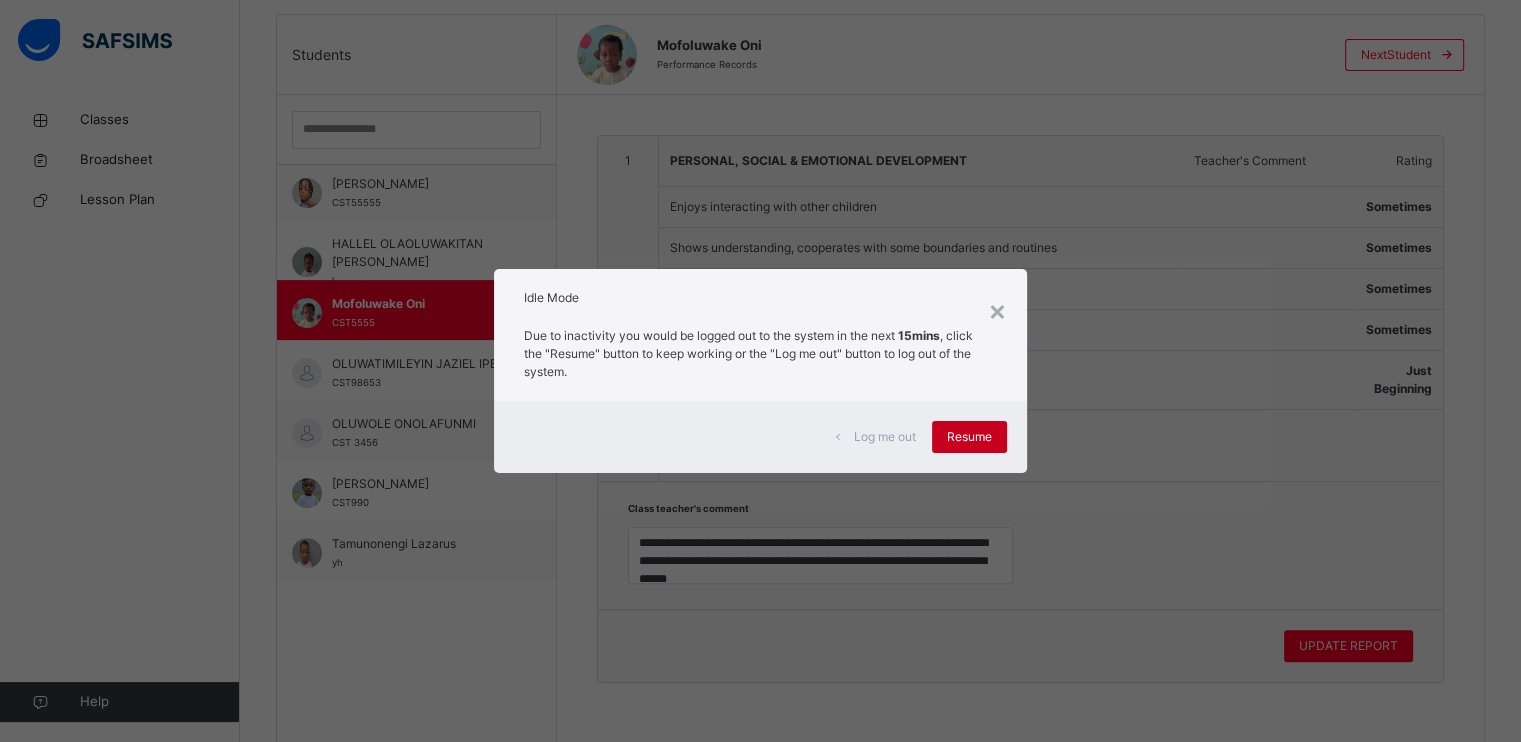 click on "Resume" at bounding box center (969, 437) 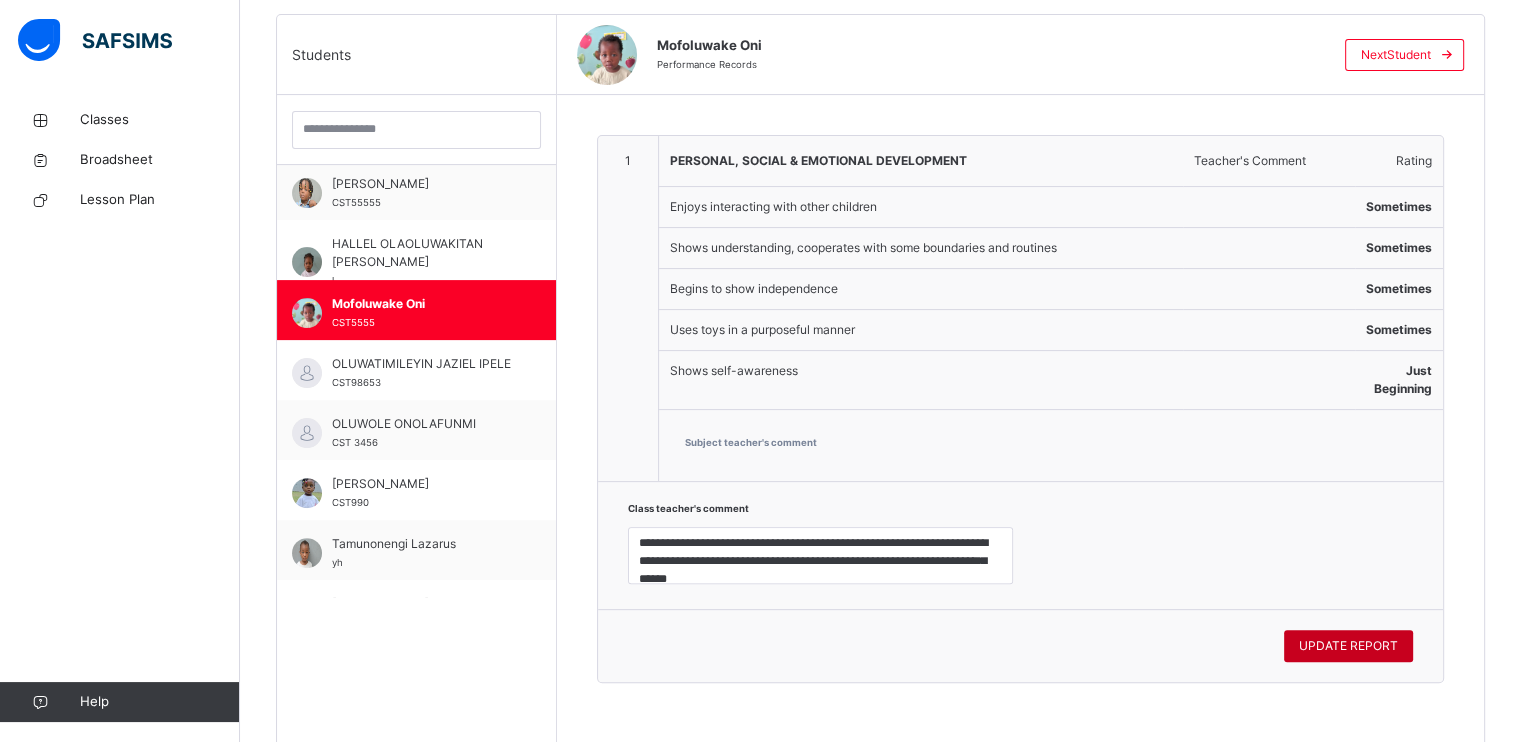 click on "UPDATE REPORT" at bounding box center [1348, 646] 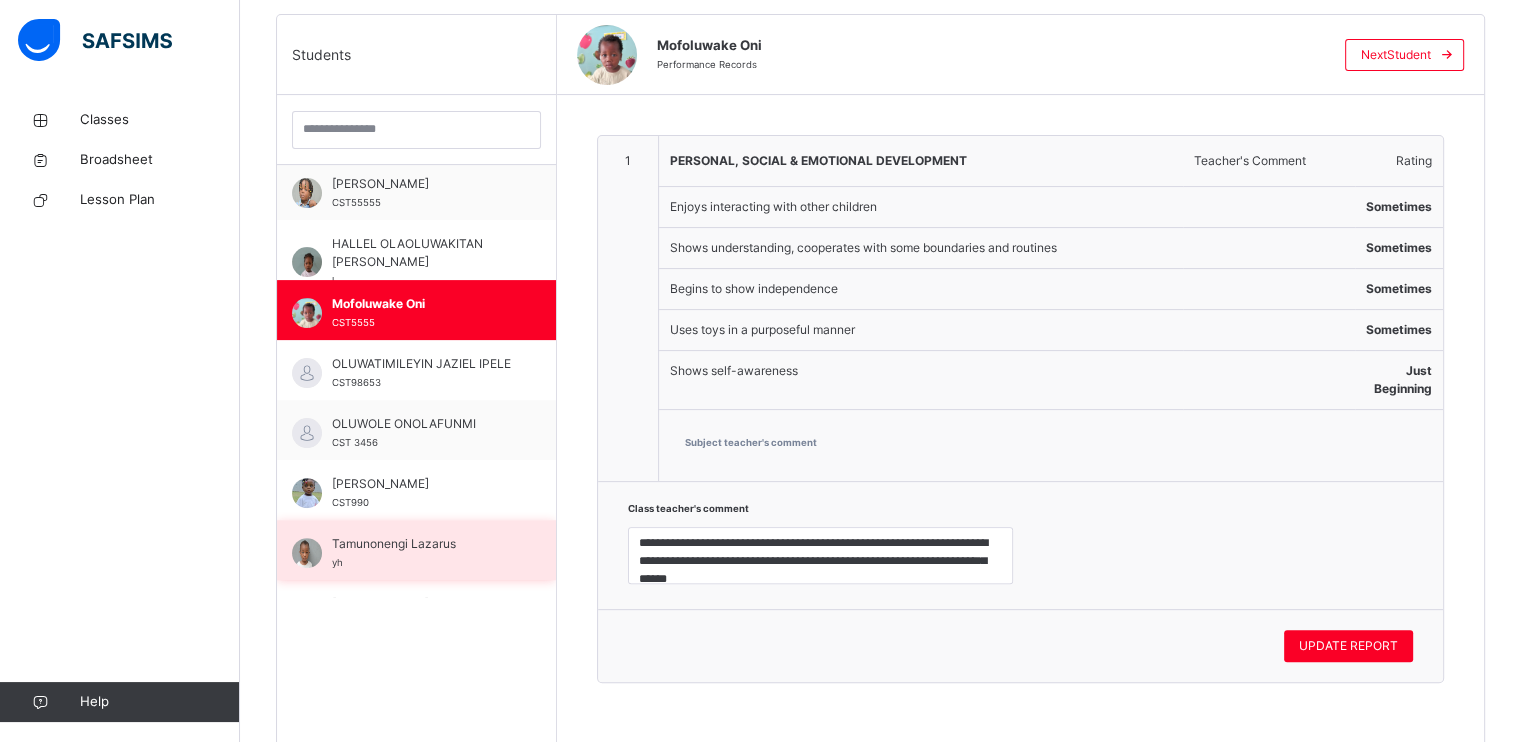 click on "Tamunonengi  Lazarus" at bounding box center (421, 544) 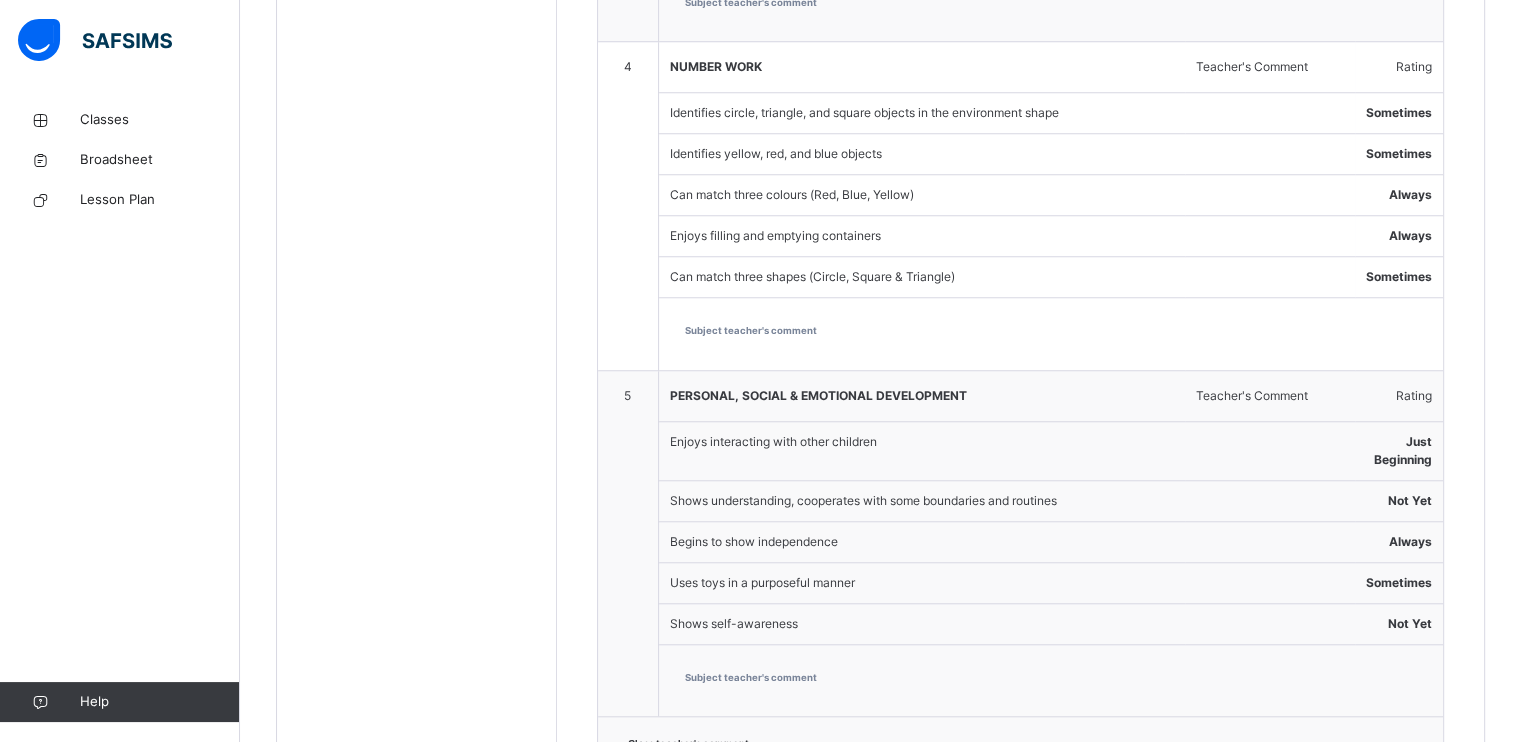 scroll, scrollTop: 1916, scrollLeft: 0, axis: vertical 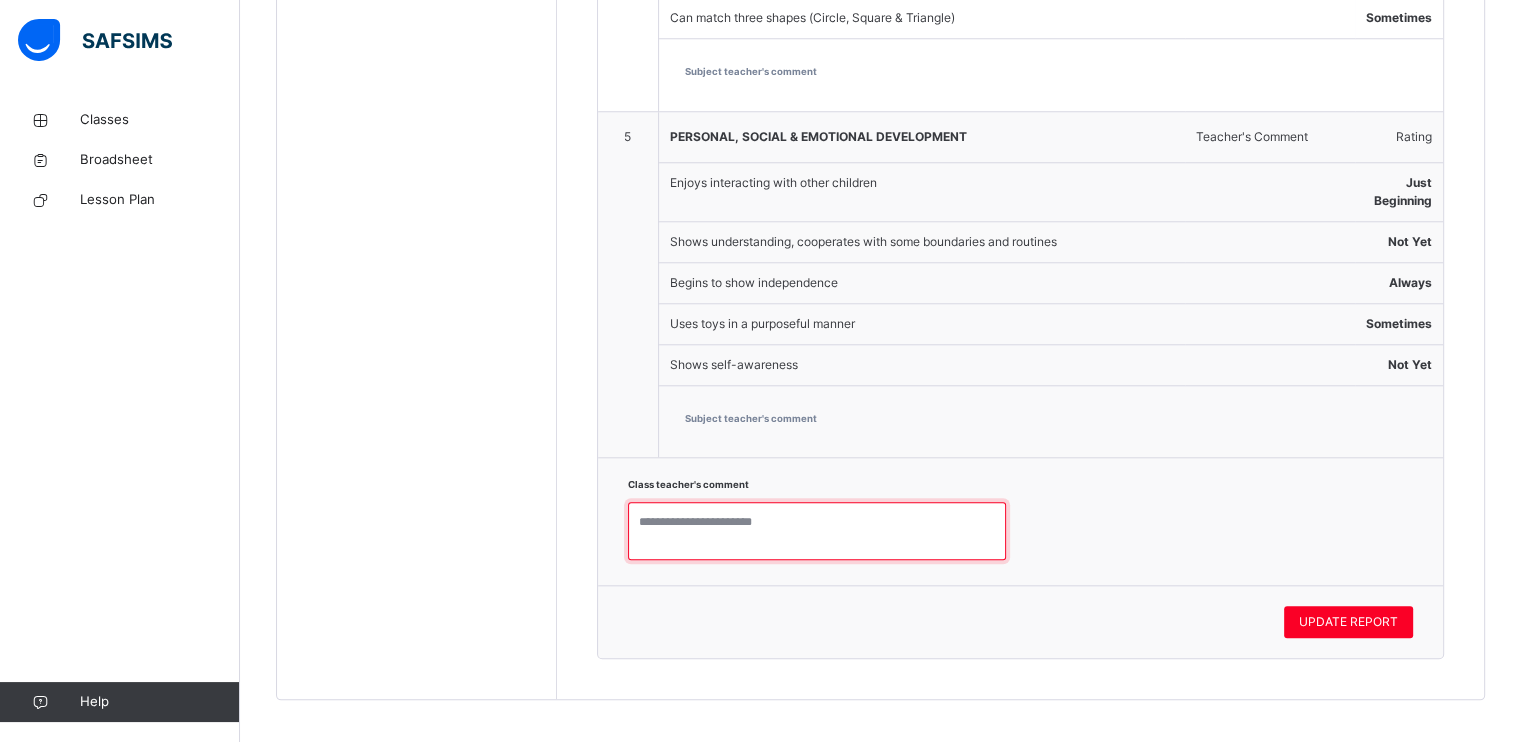 click at bounding box center (817, 531) 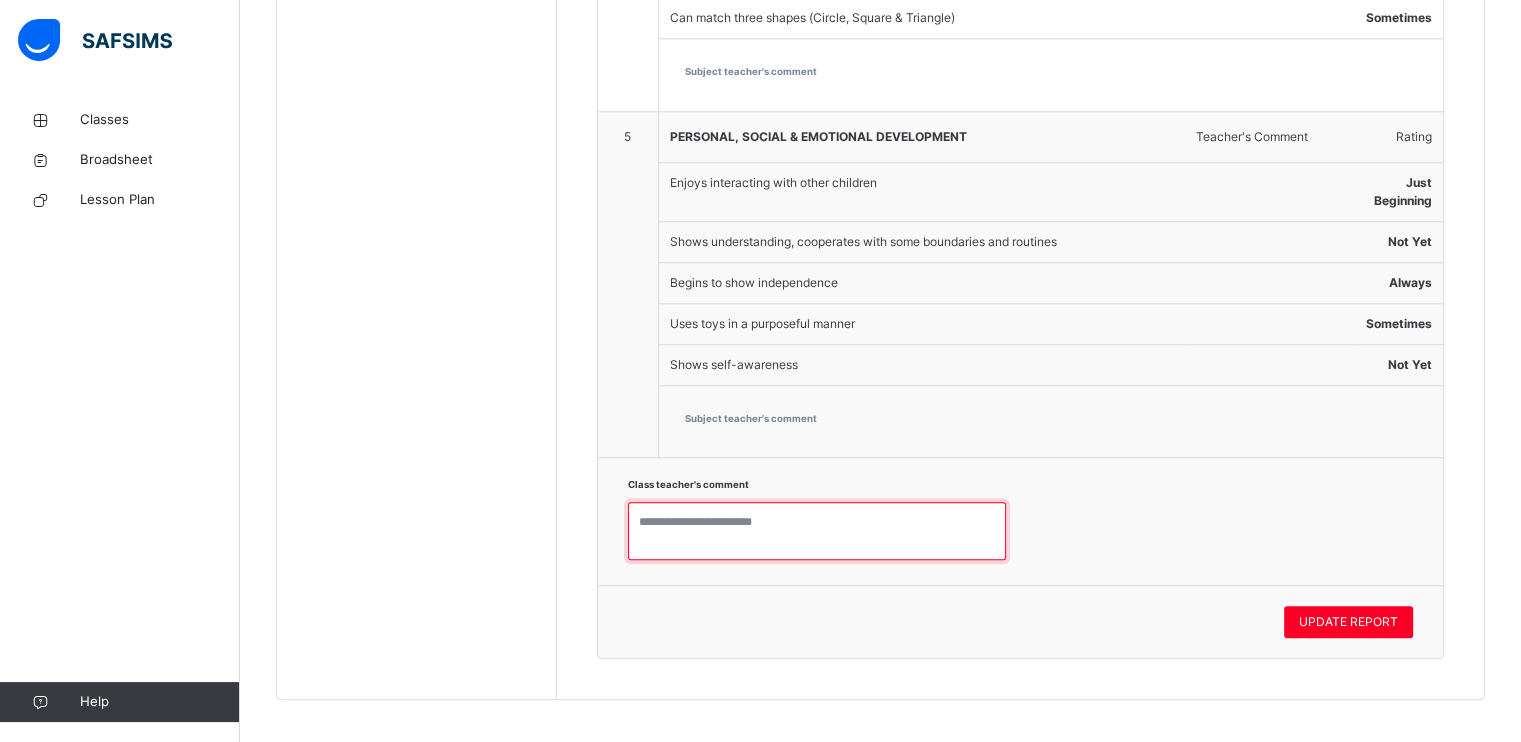 paste on "**********" 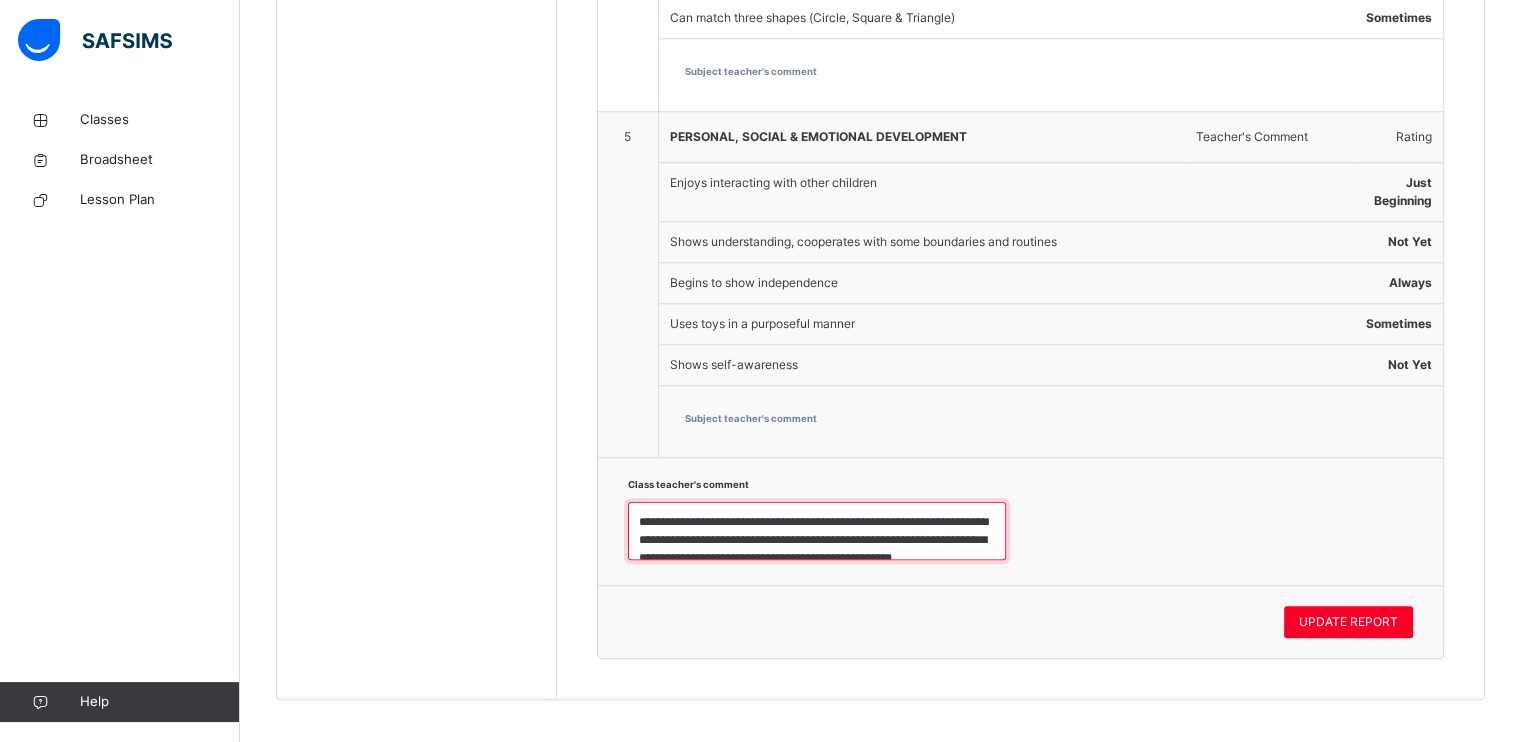 scroll, scrollTop: 24, scrollLeft: 0, axis: vertical 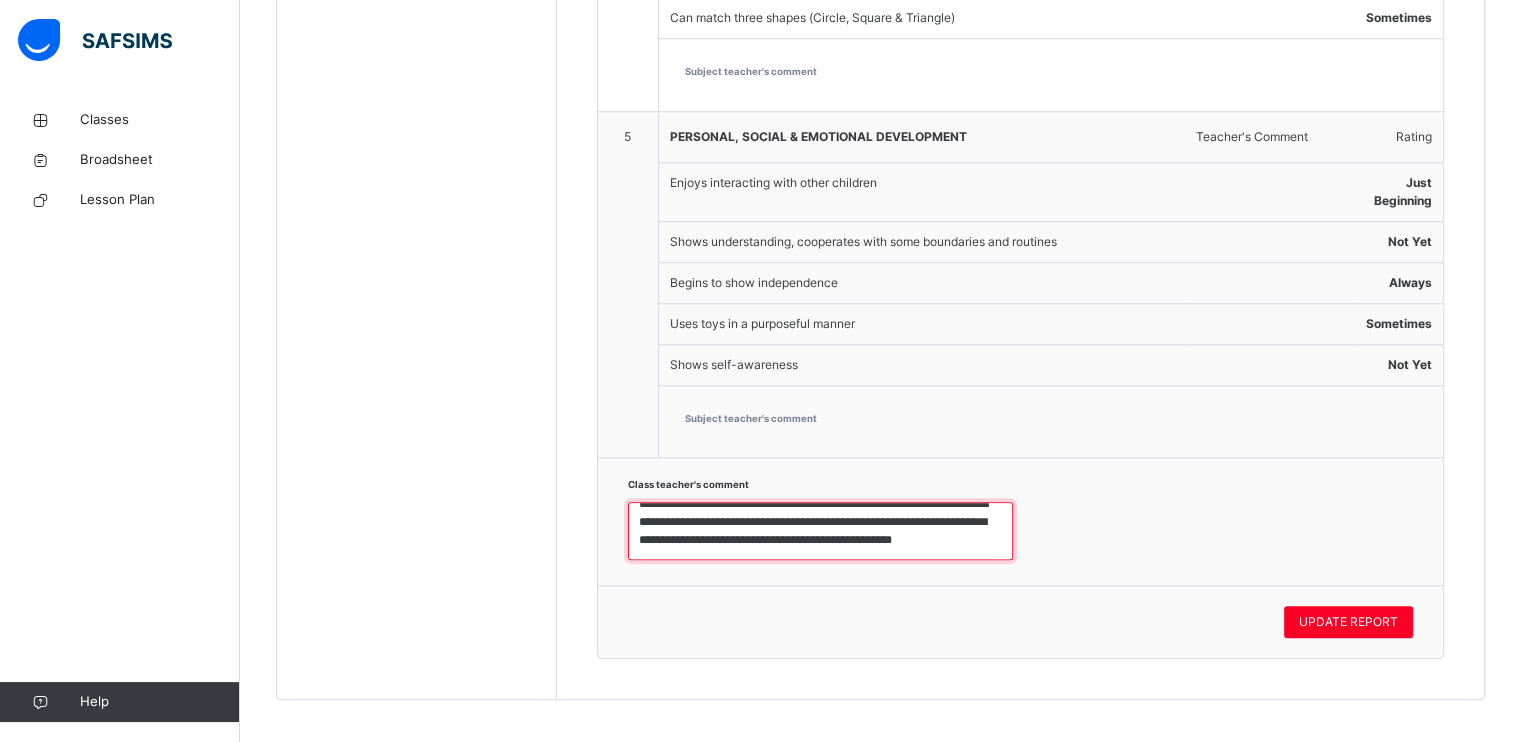 drag, startPoint x: 921, startPoint y: 527, endPoint x: 697, endPoint y: 539, distance: 224.3212 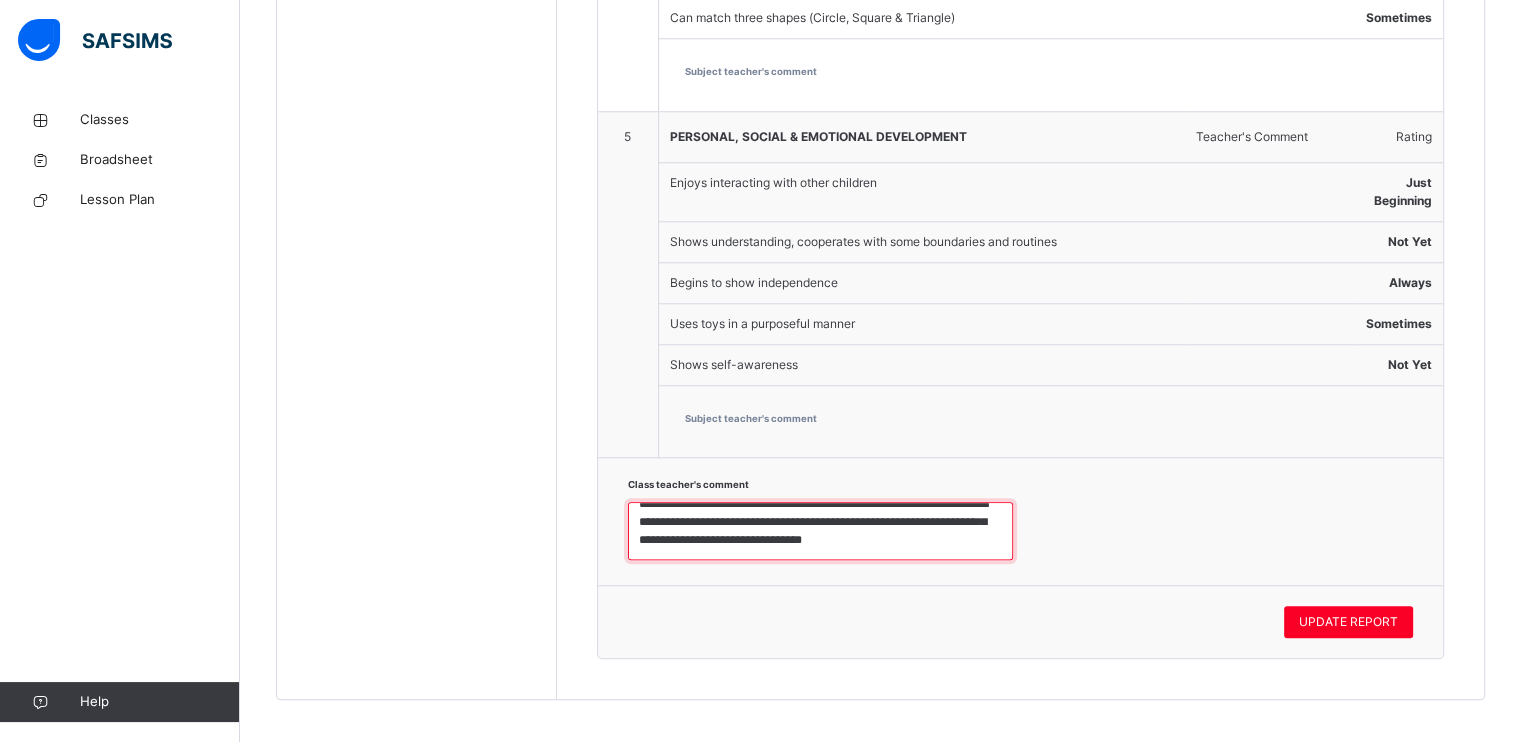 scroll, scrollTop: 36, scrollLeft: 0, axis: vertical 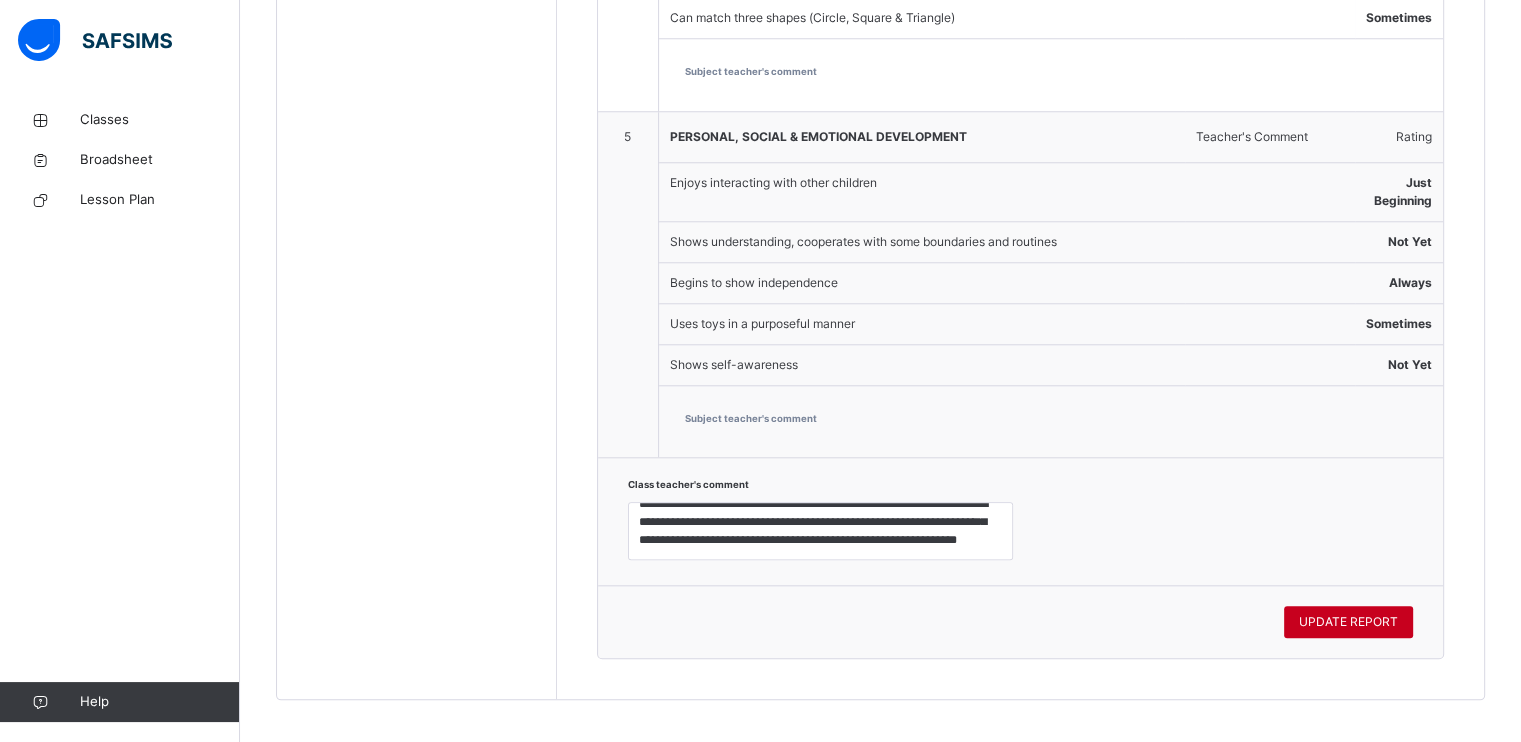 click on "UPDATE REPORT" at bounding box center [1348, 622] 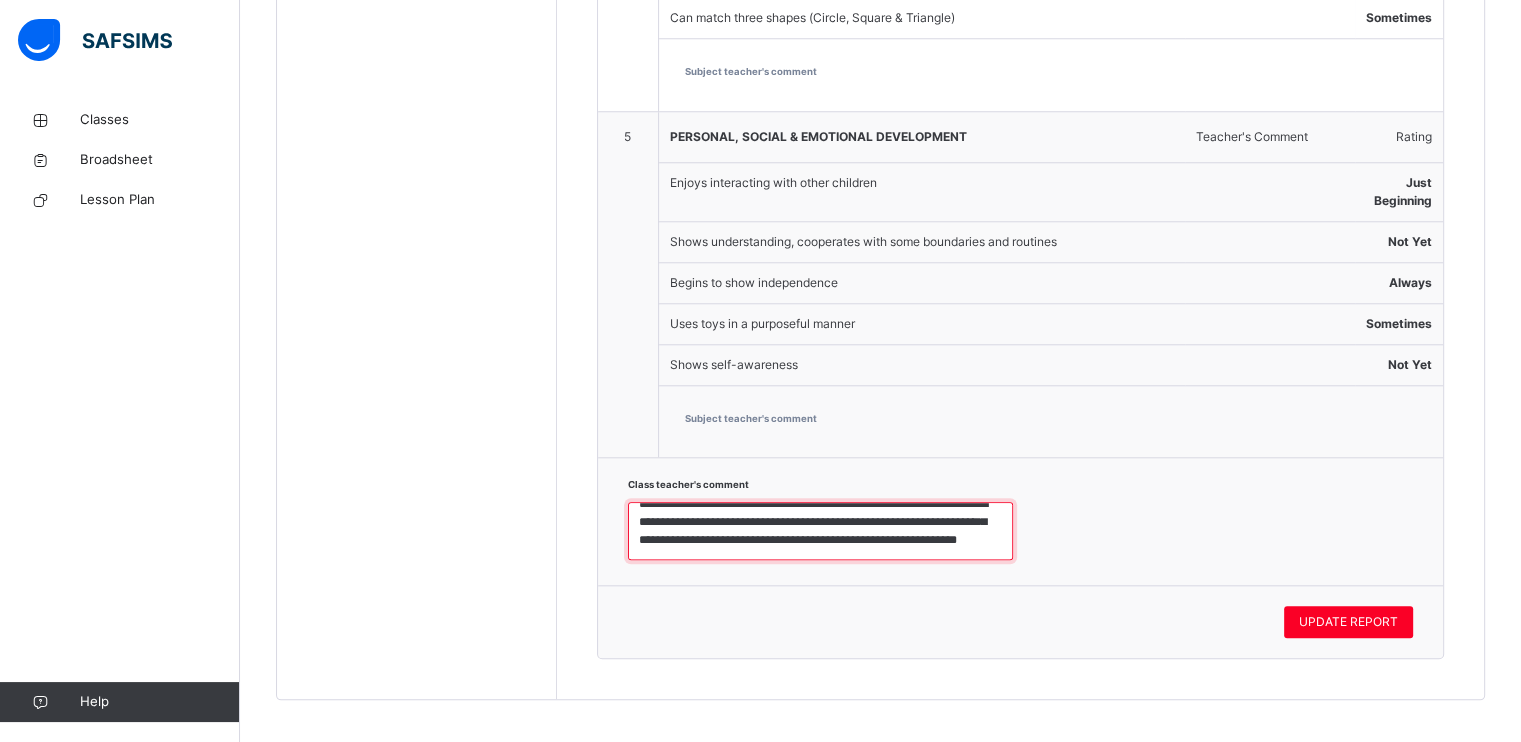 click on "**********" at bounding box center (820, 531) 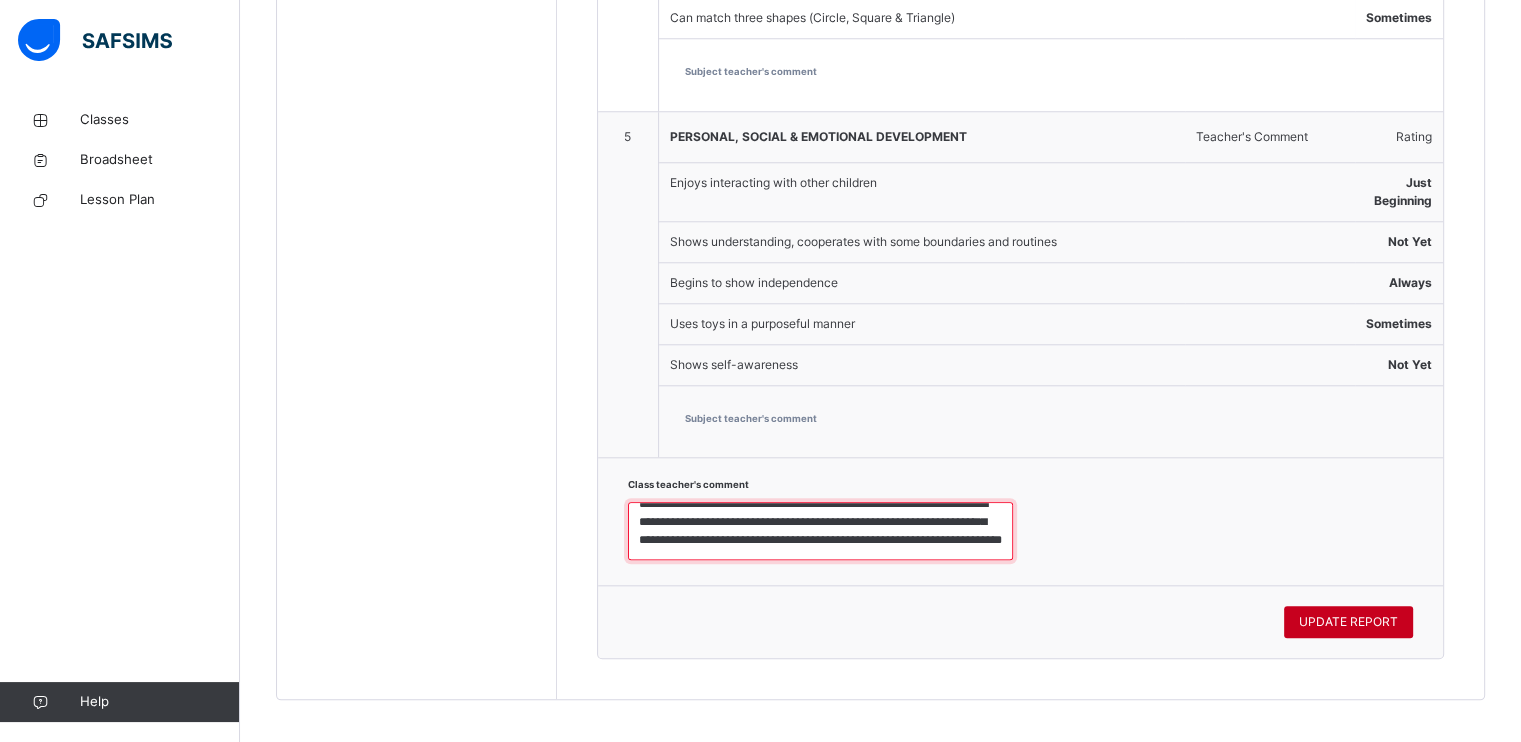 type on "**********" 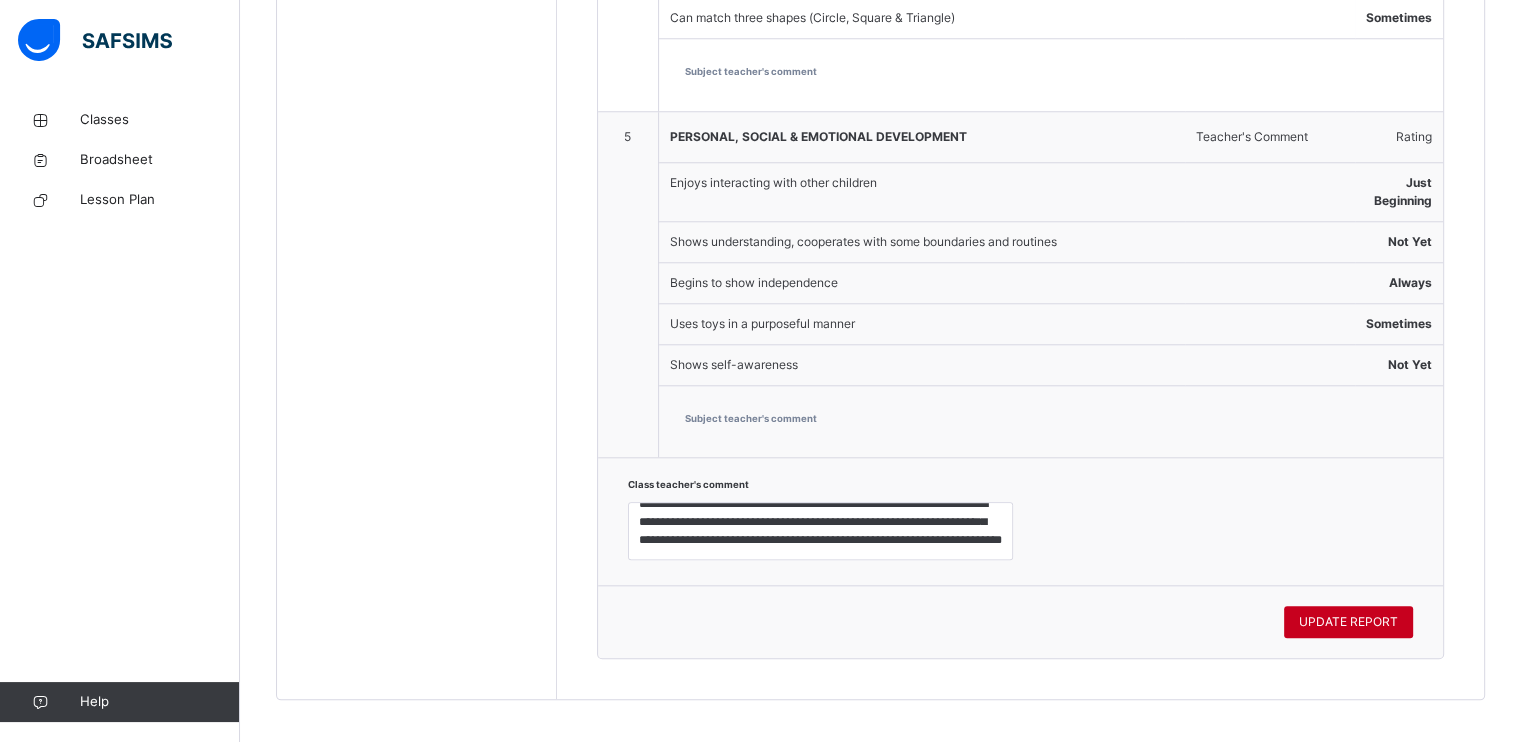 click on "UPDATE REPORT" at bounding box center [1348, 622] 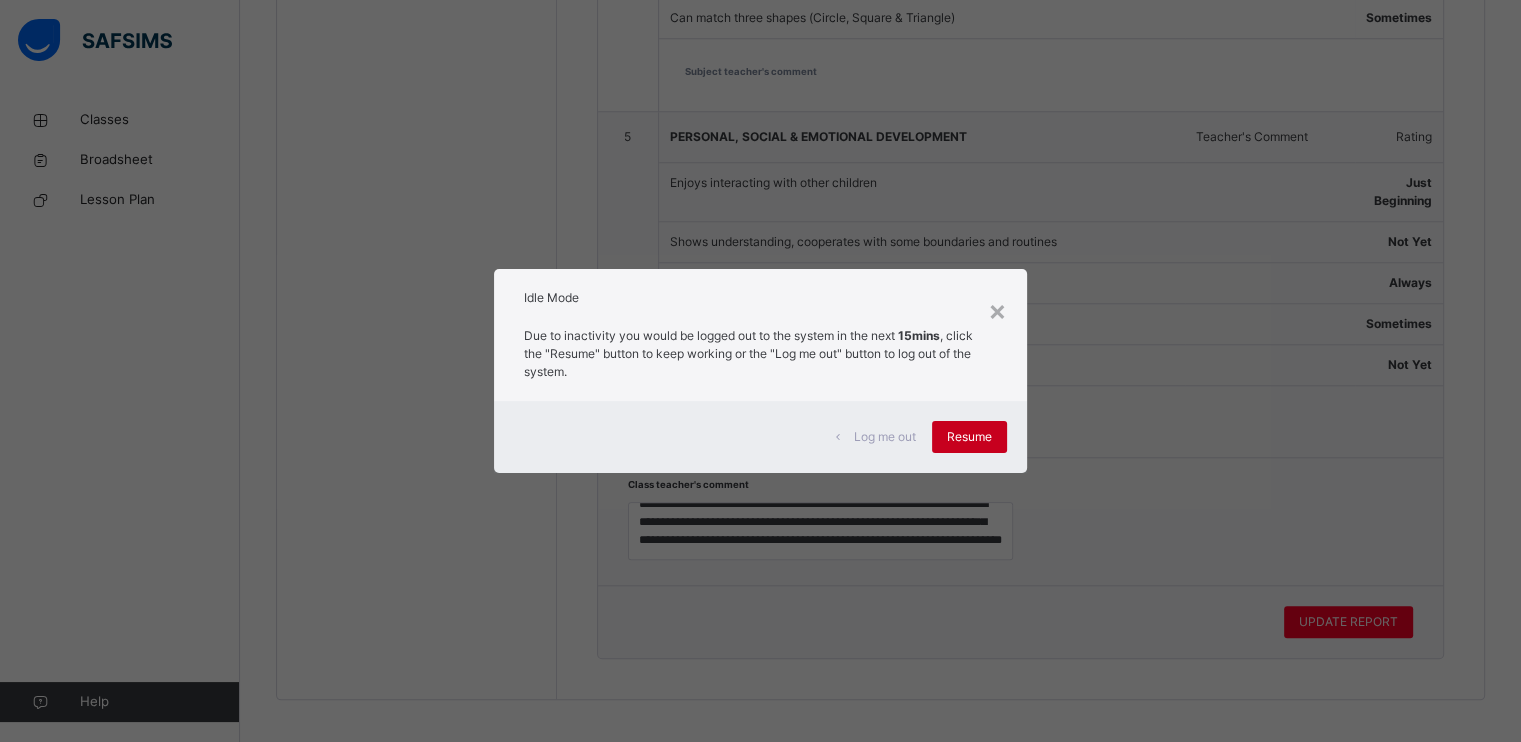 click on "Resume" at bounding box center (969, 437) 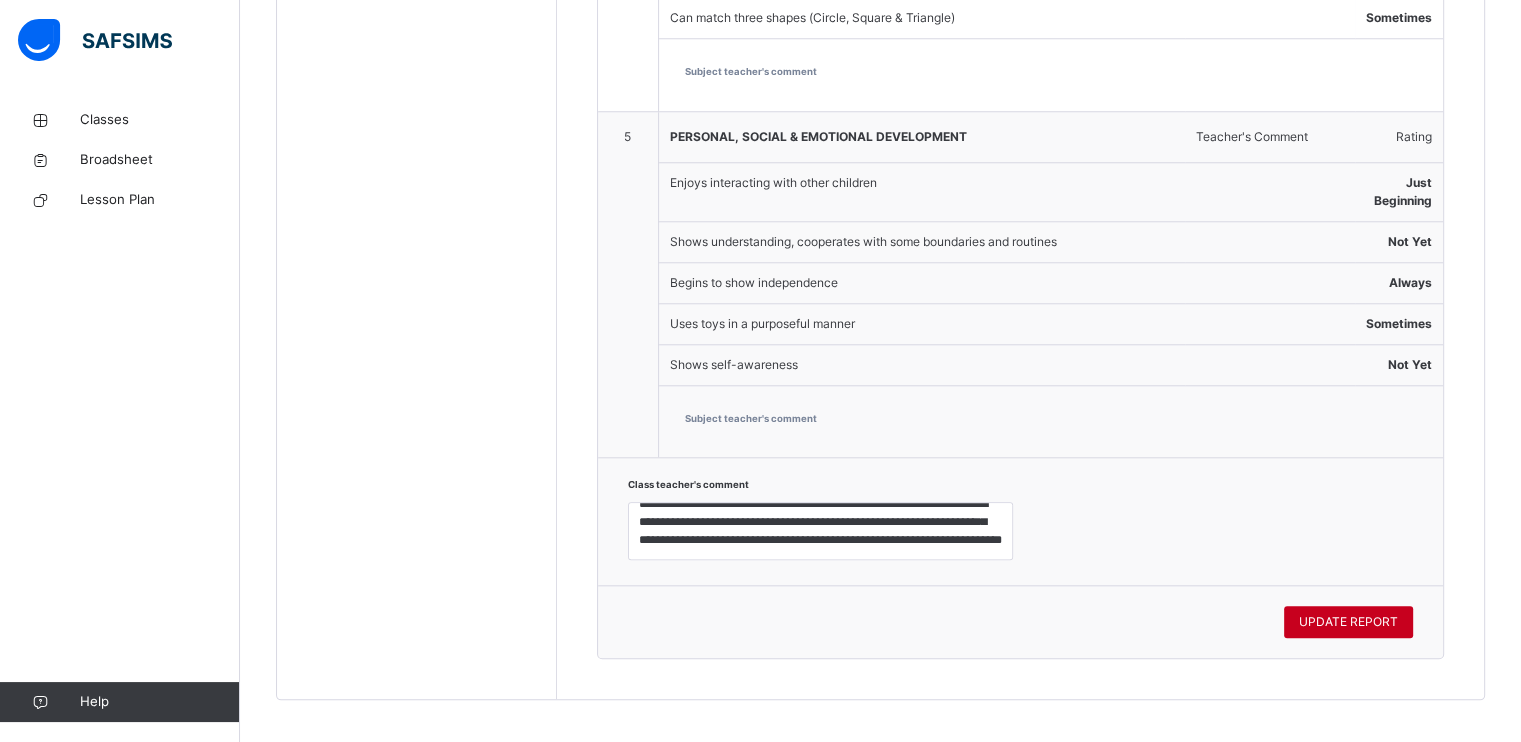 click on "UPDATE REPORT" at bounding box center (1348, 622) 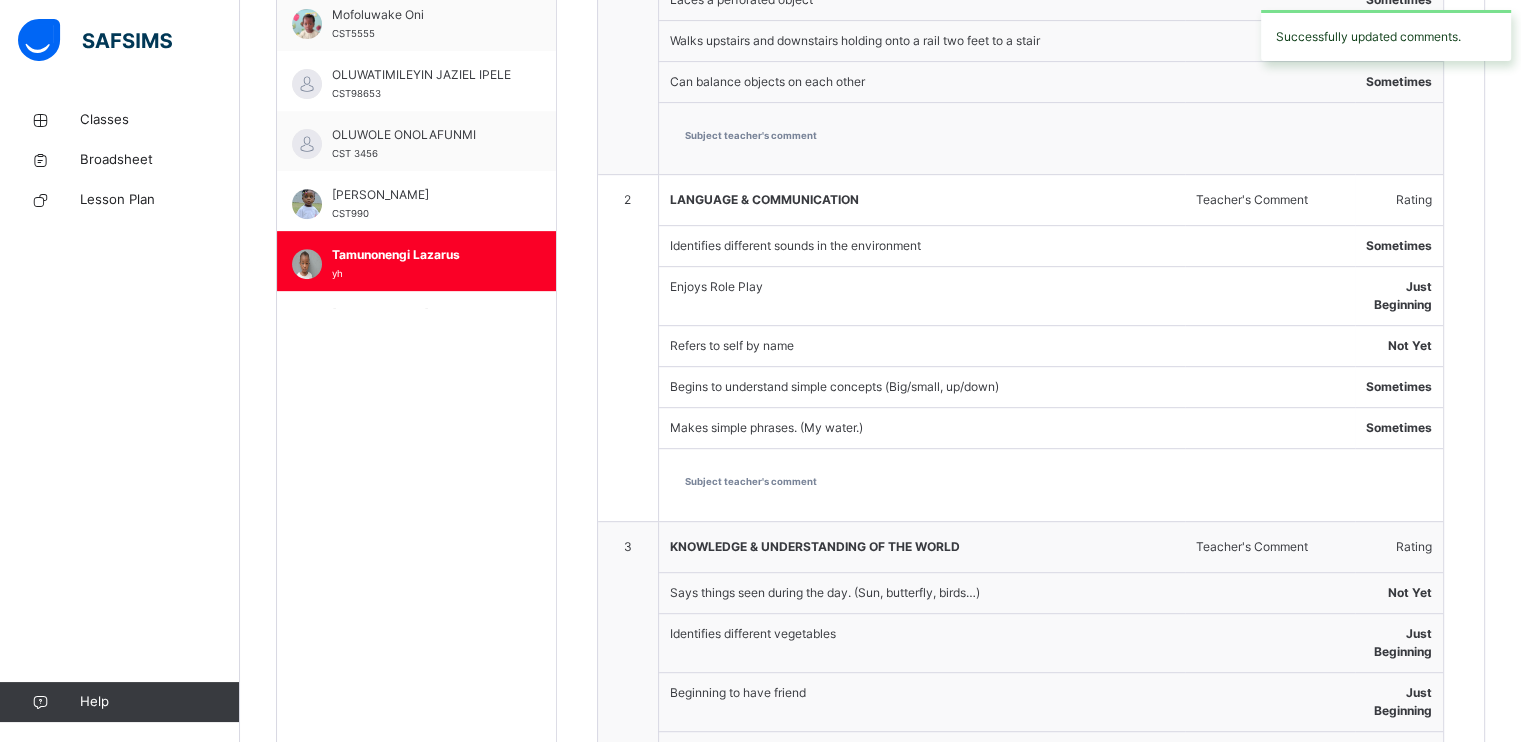 scroll, scrollTop: 796, scrollLeft: 0, axis: vertical 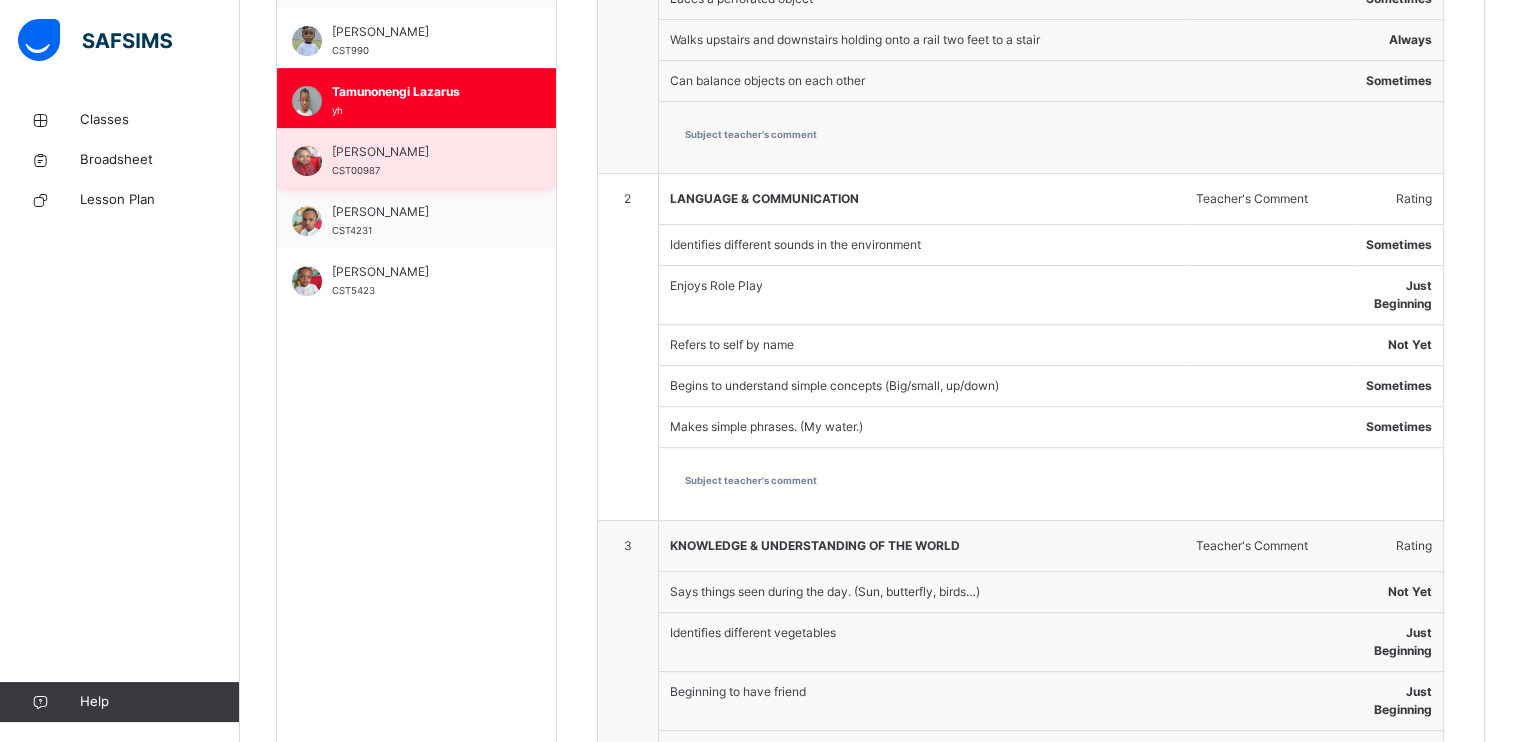 click on "[PERSON_NAME]" at bounding box center (421, 152) 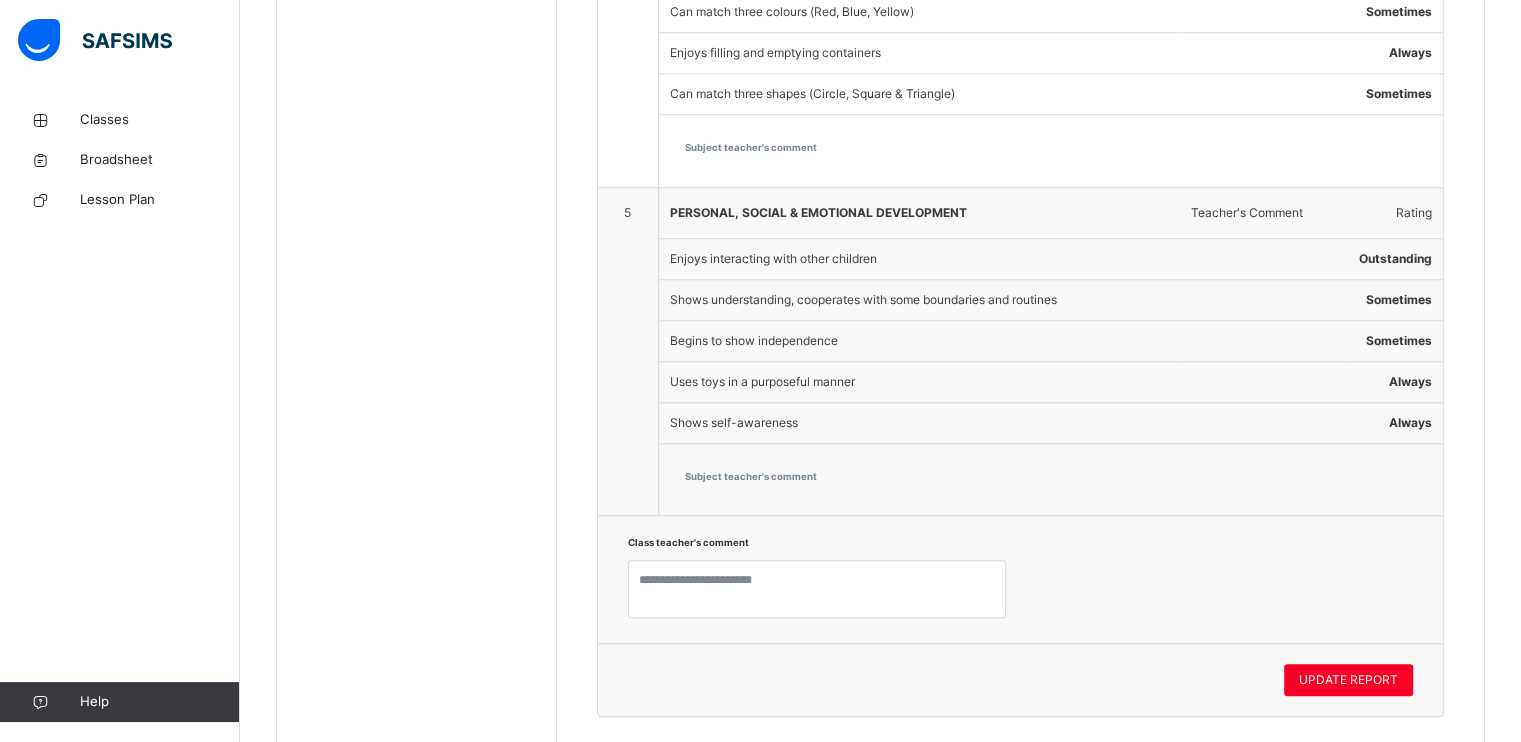 scroll, scrollTop: 1933, scrollLeft: 0, axis: vertical 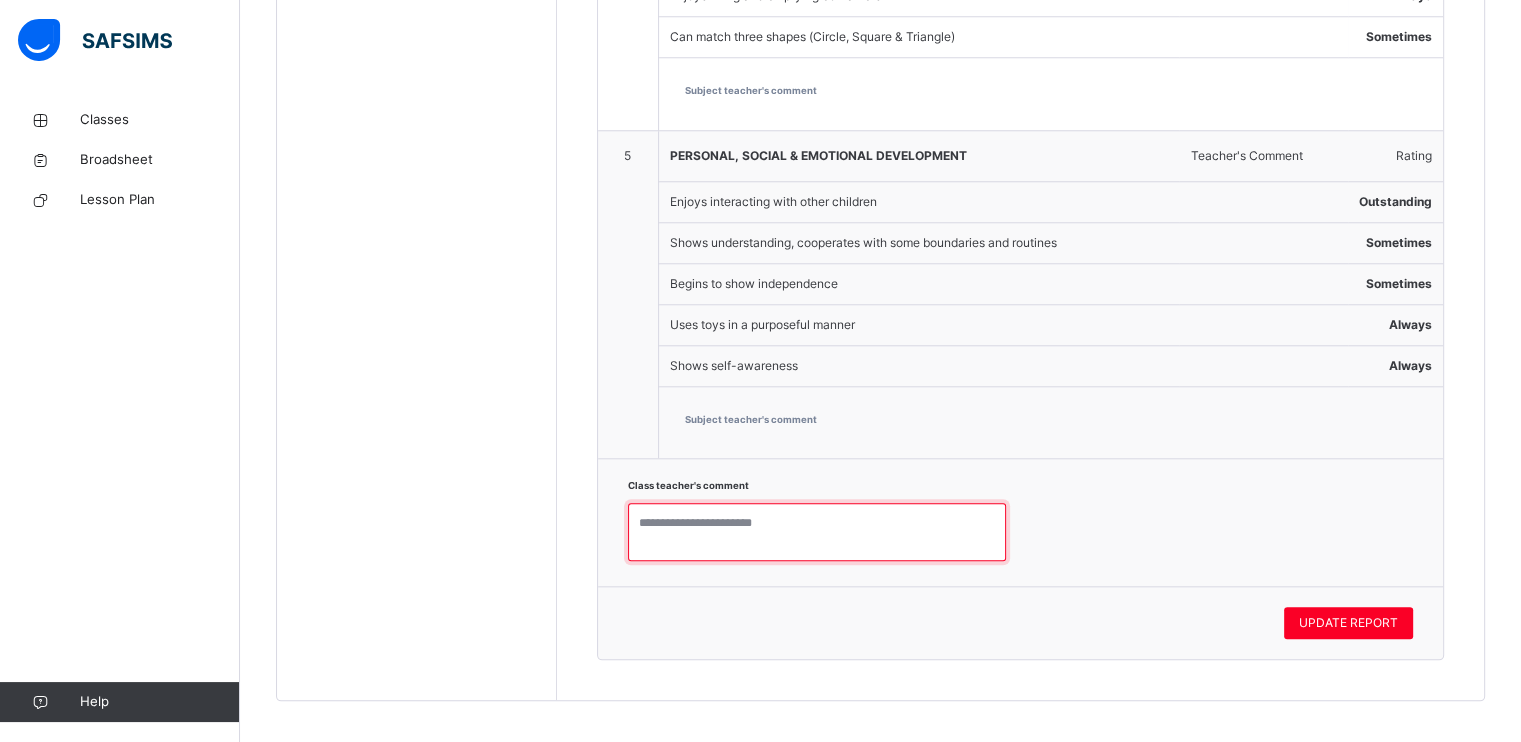 click at bounding box center (817, 532) 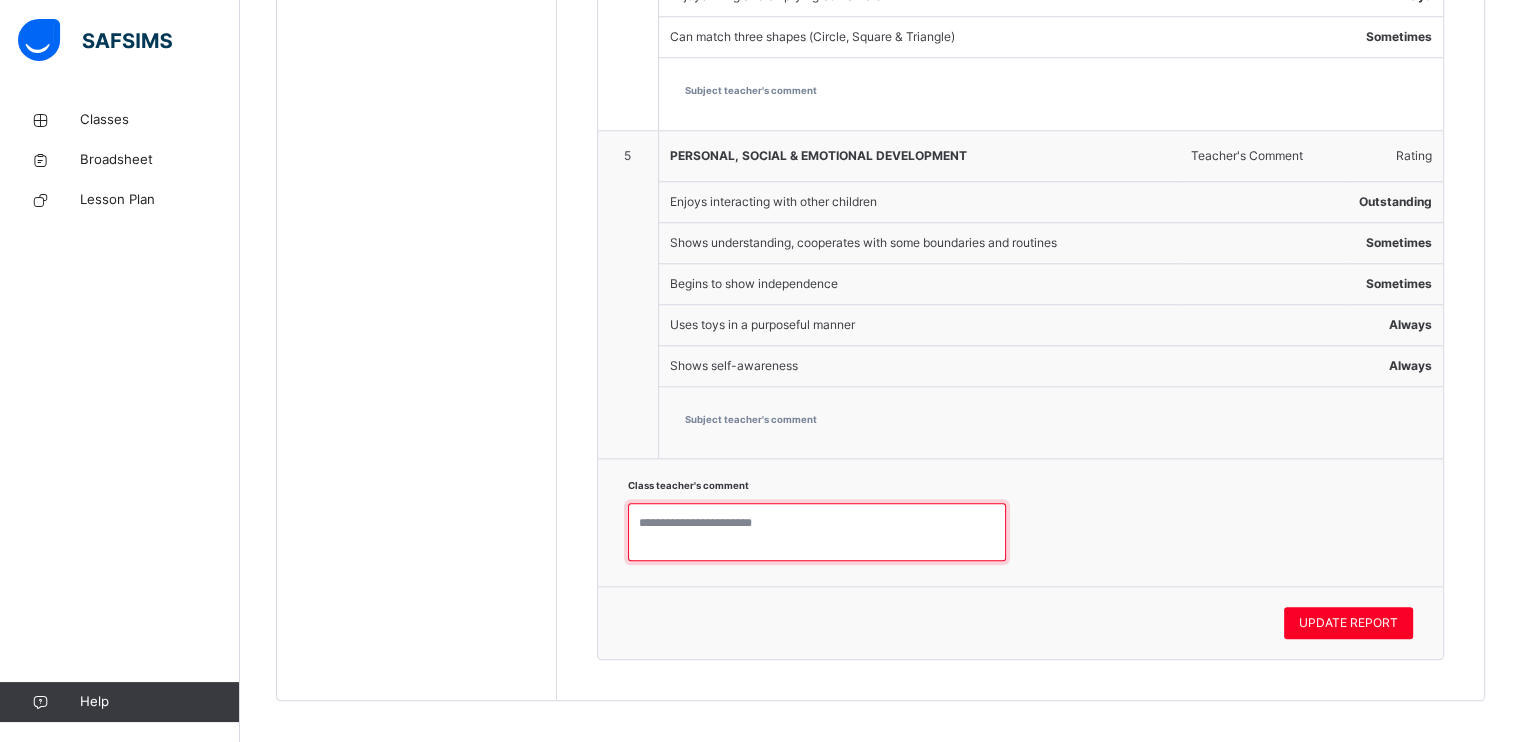 paste on "**********" 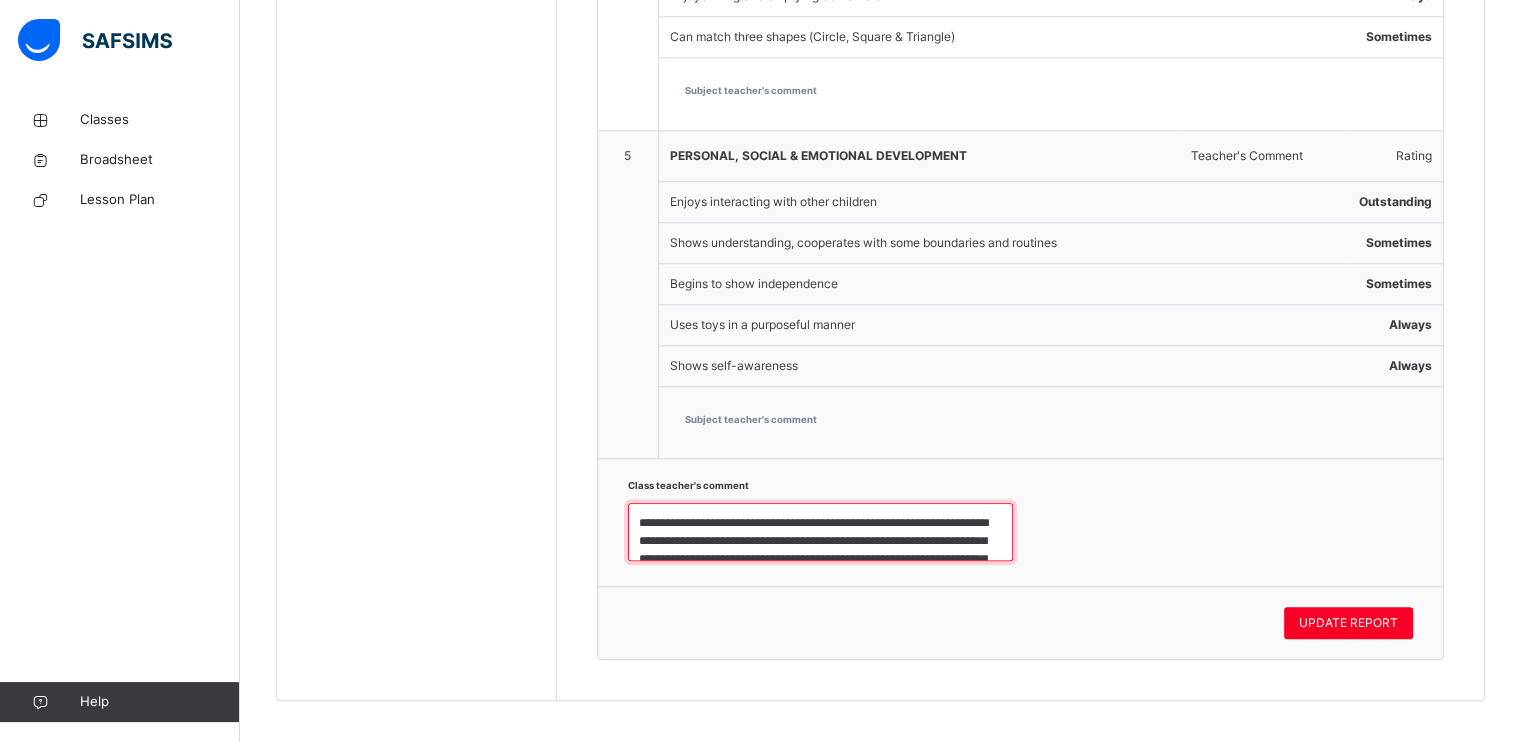 scroll, scrollTop: 42, scrollLeft: 0, axis: vertical 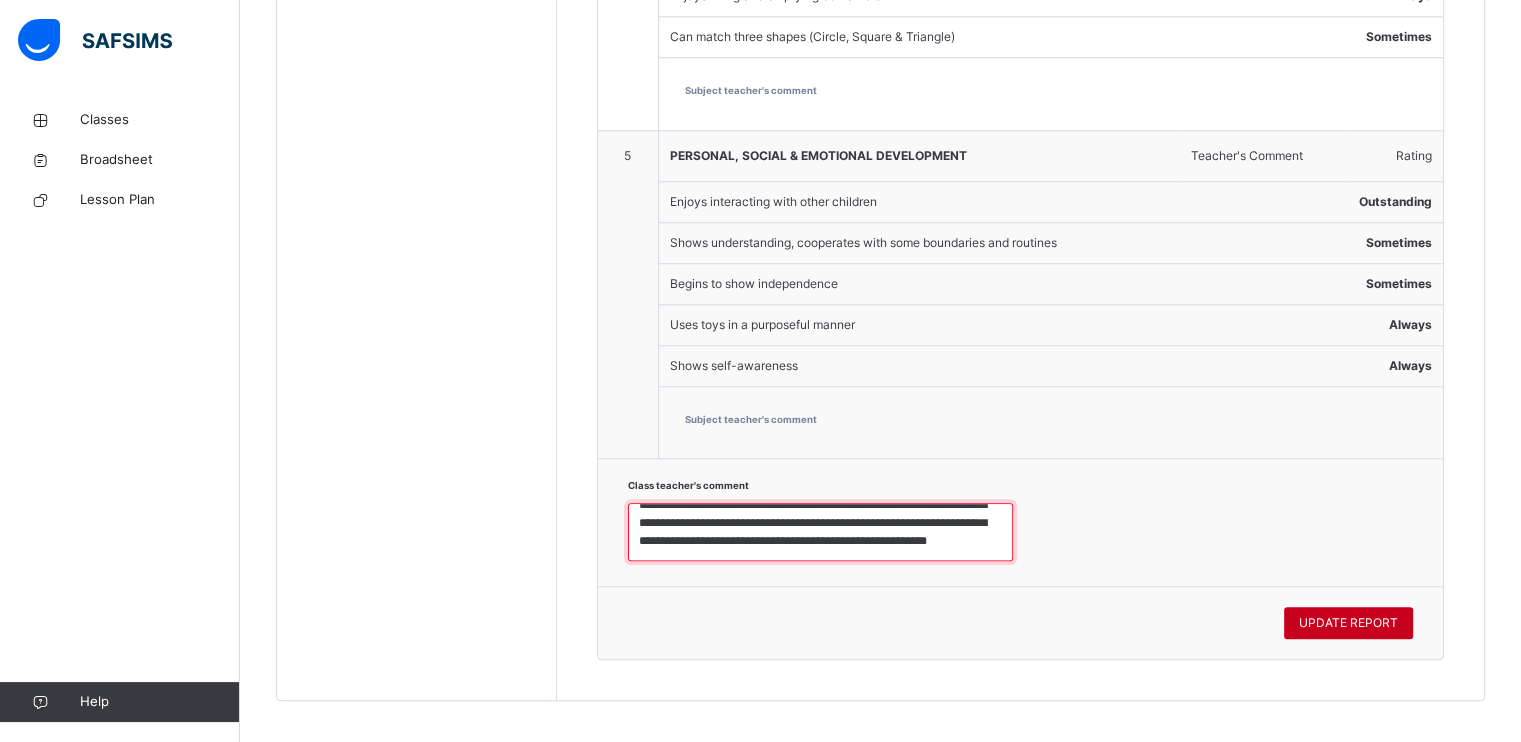 type on "**********" 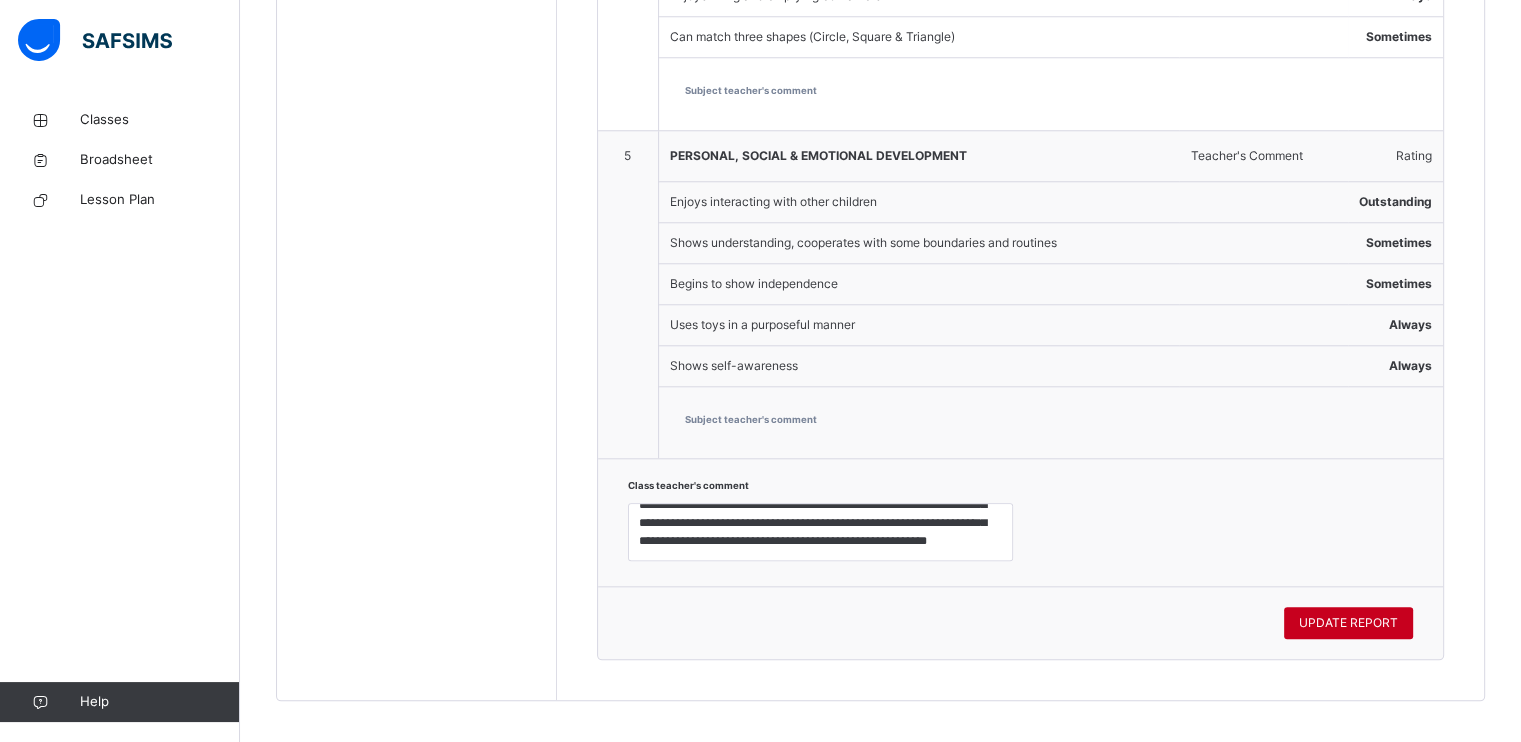 click on "UPDATE REPORT" at bounding box center [1348, 623] 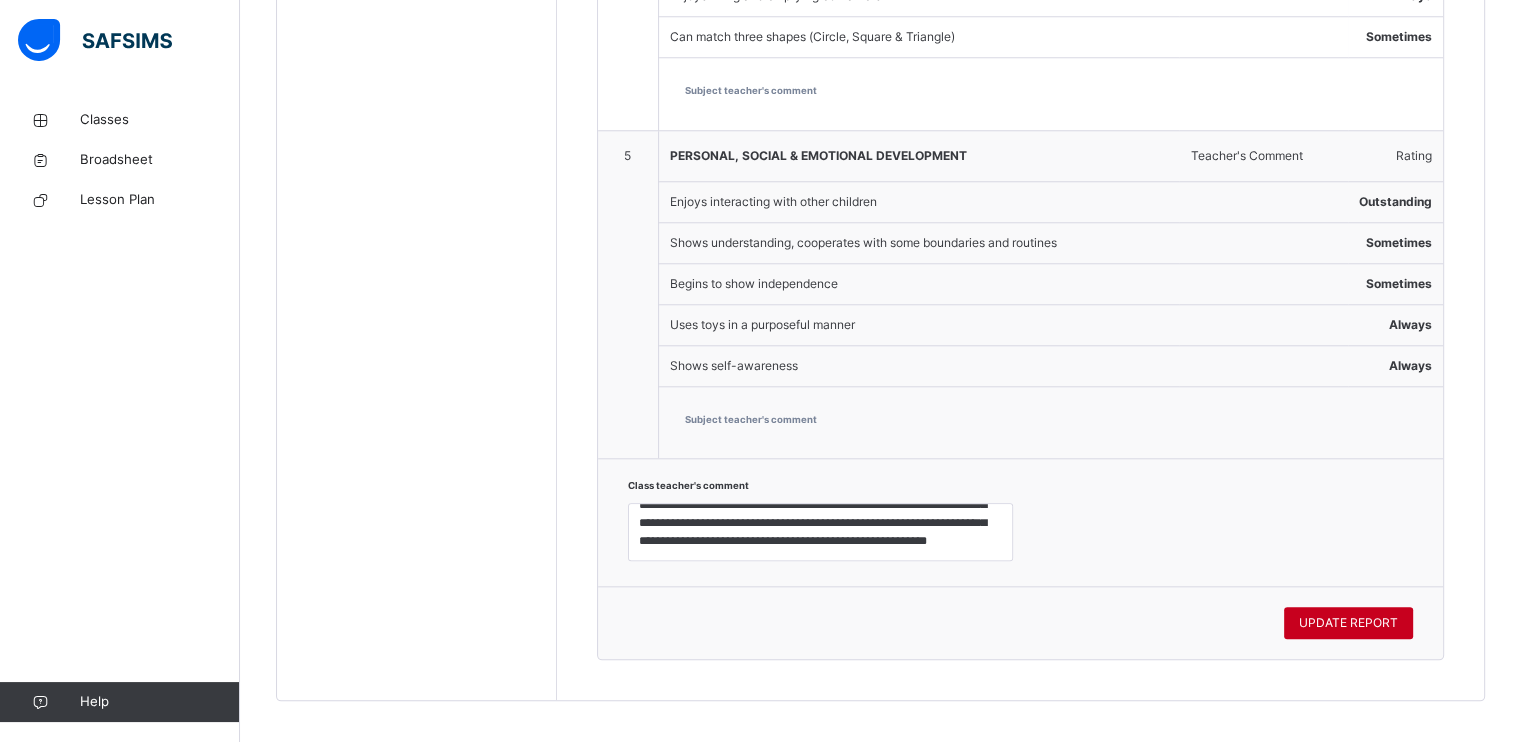 click on "UPDATE REPORT" at bounding box center (1348, 623) 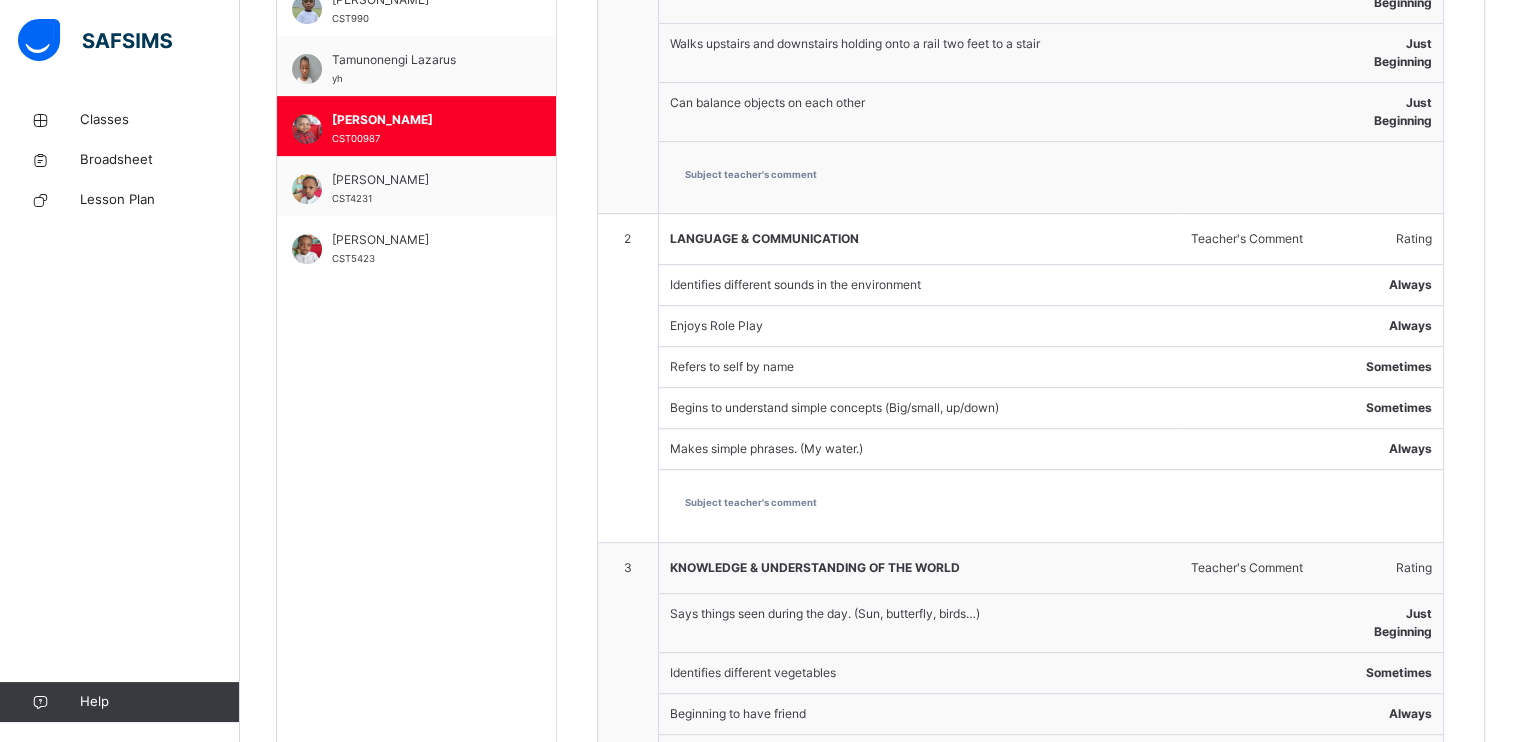 scroll, scrollTop: 828, scrollLeft: 0, axis: vertical 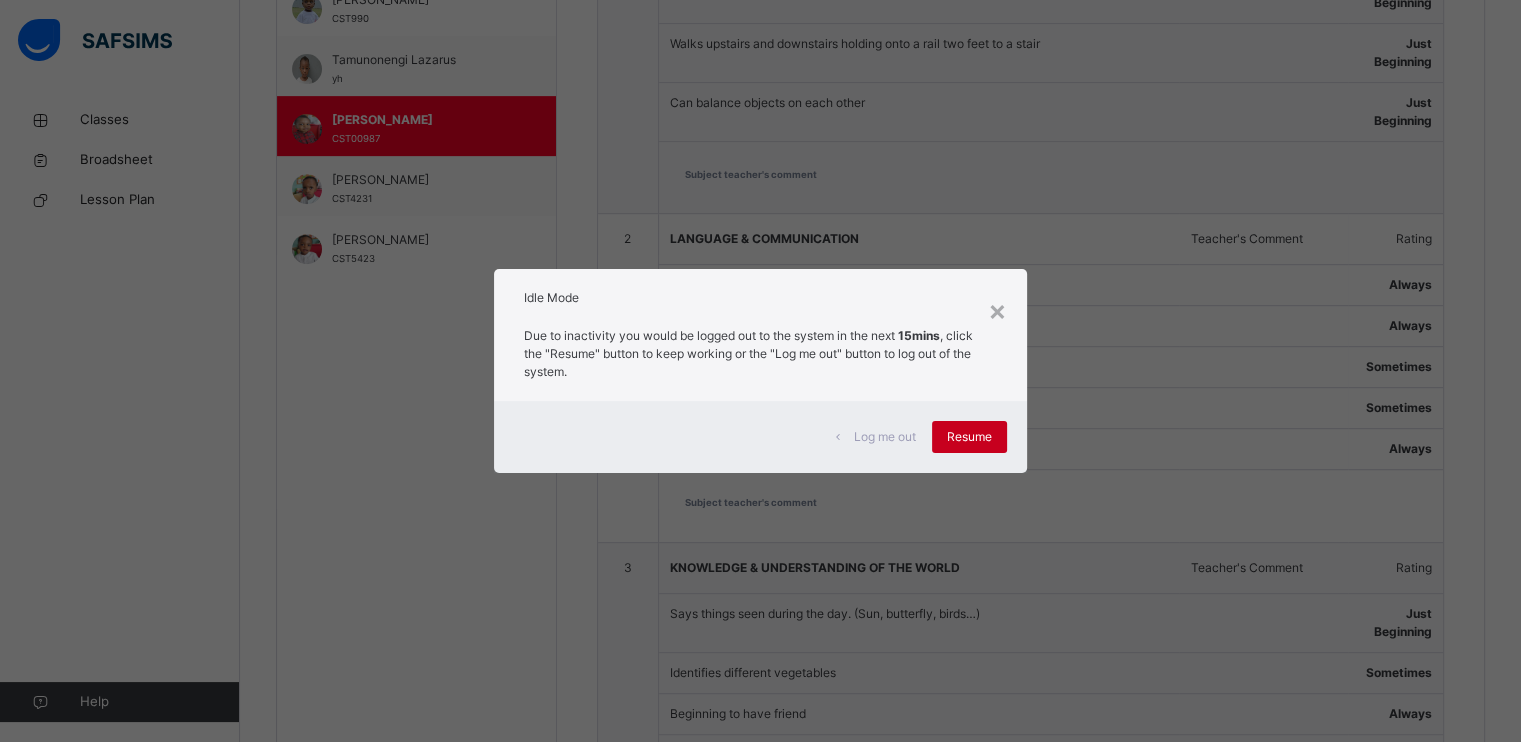 click on "Resume" at bounding box center [969, 437] 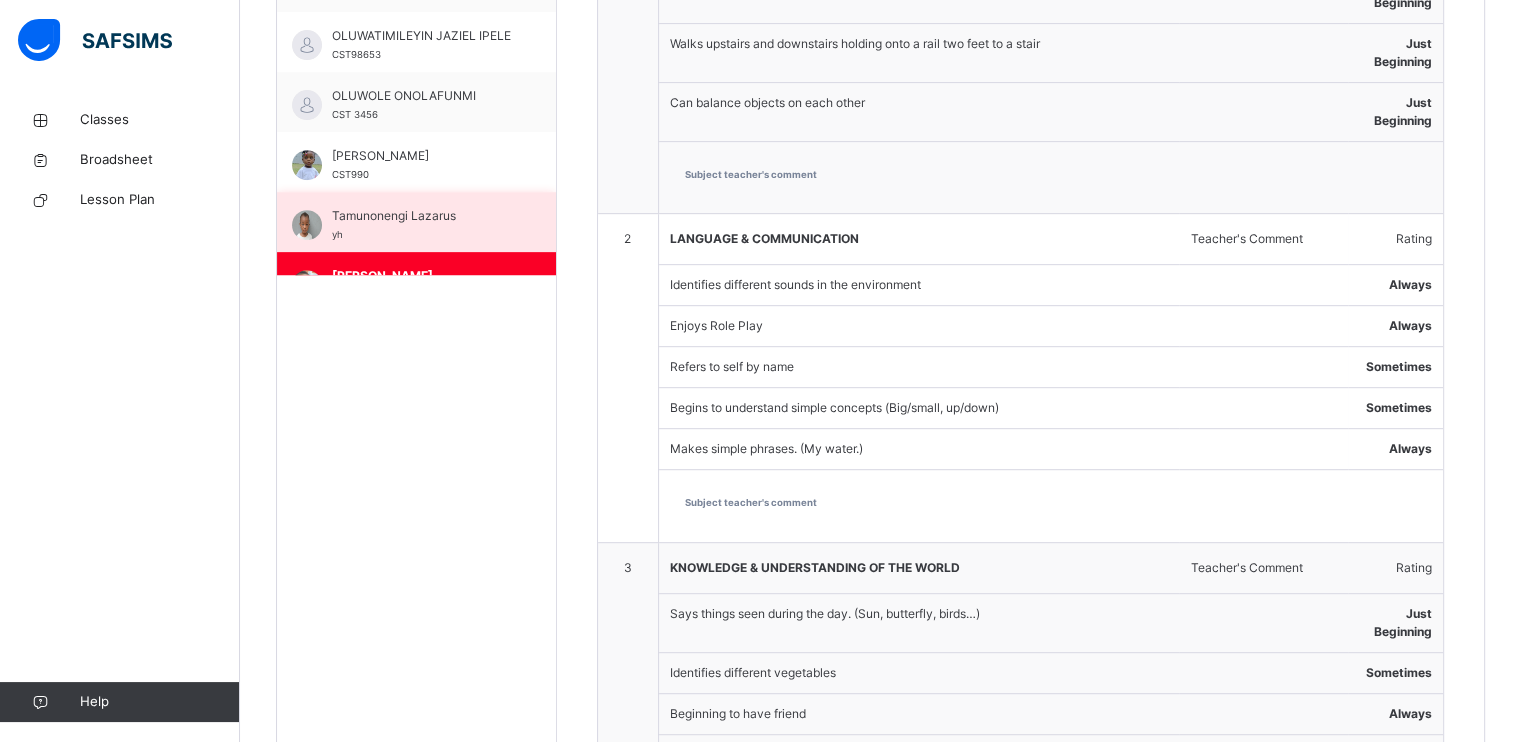 scroll, scrollTop: 0, scrollLeft: 0, axis: both 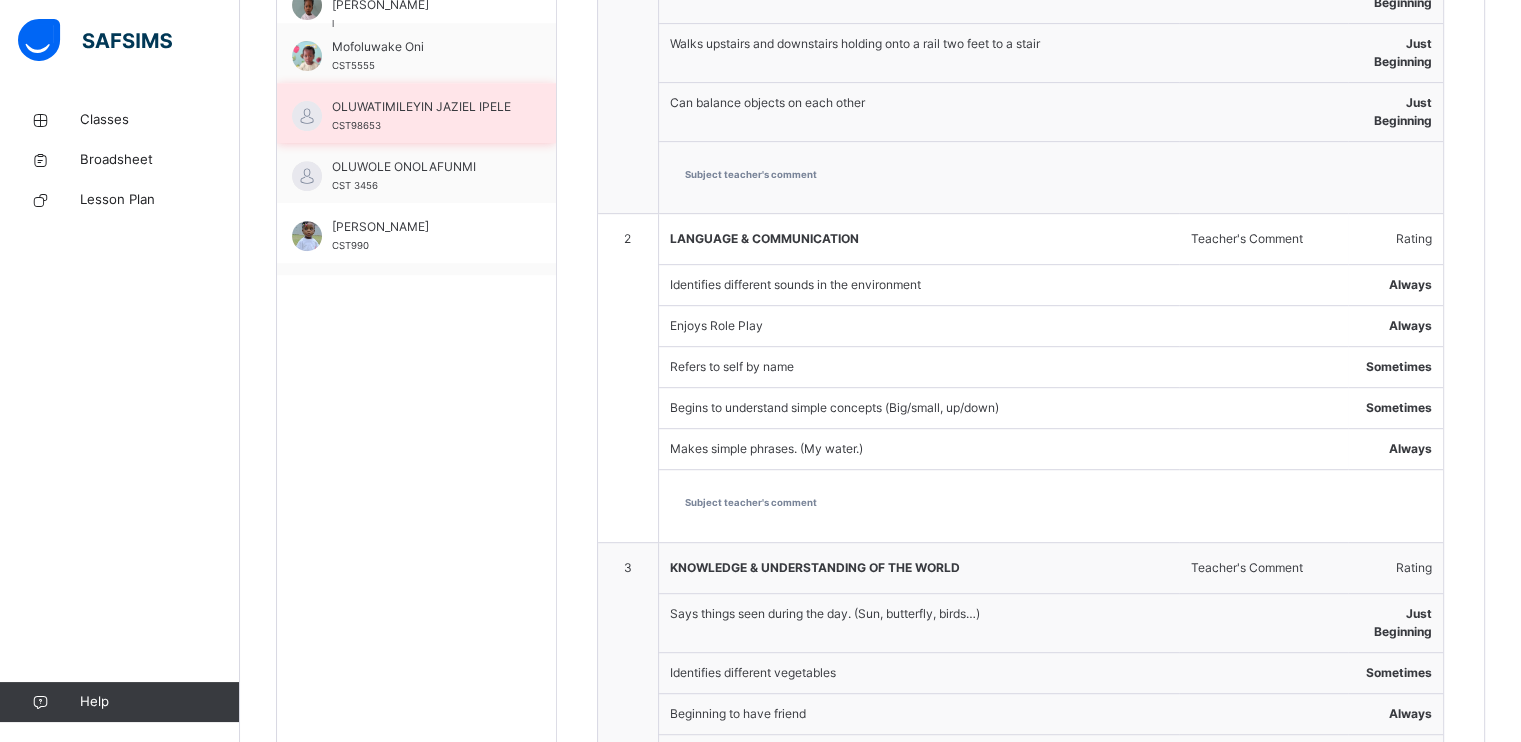 click on "OLUWATIMILEYIN JAZIEL IPELE" at bounding box center (421, 107) 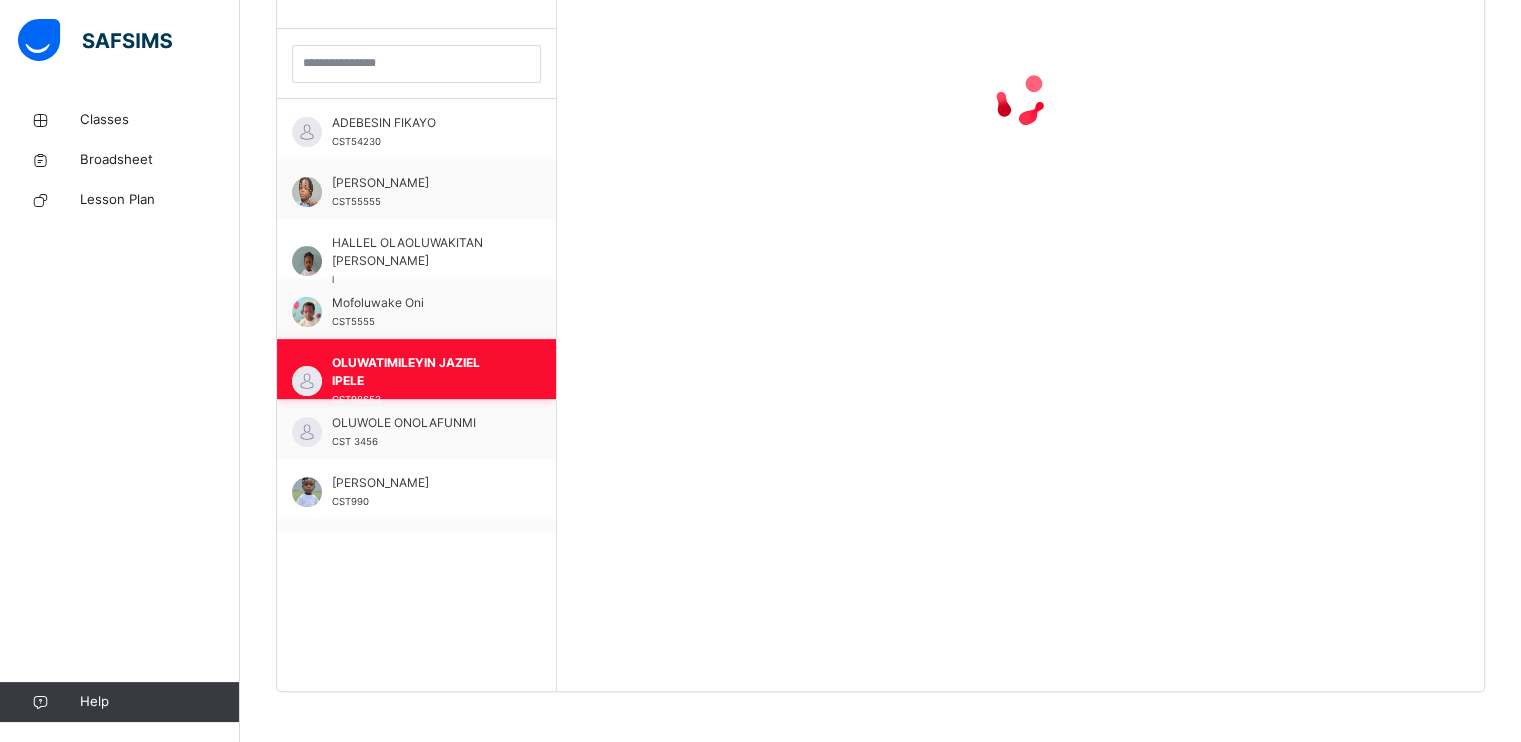 scroll, scrollTop: 571, scrollLeft: 0, axis: vertical 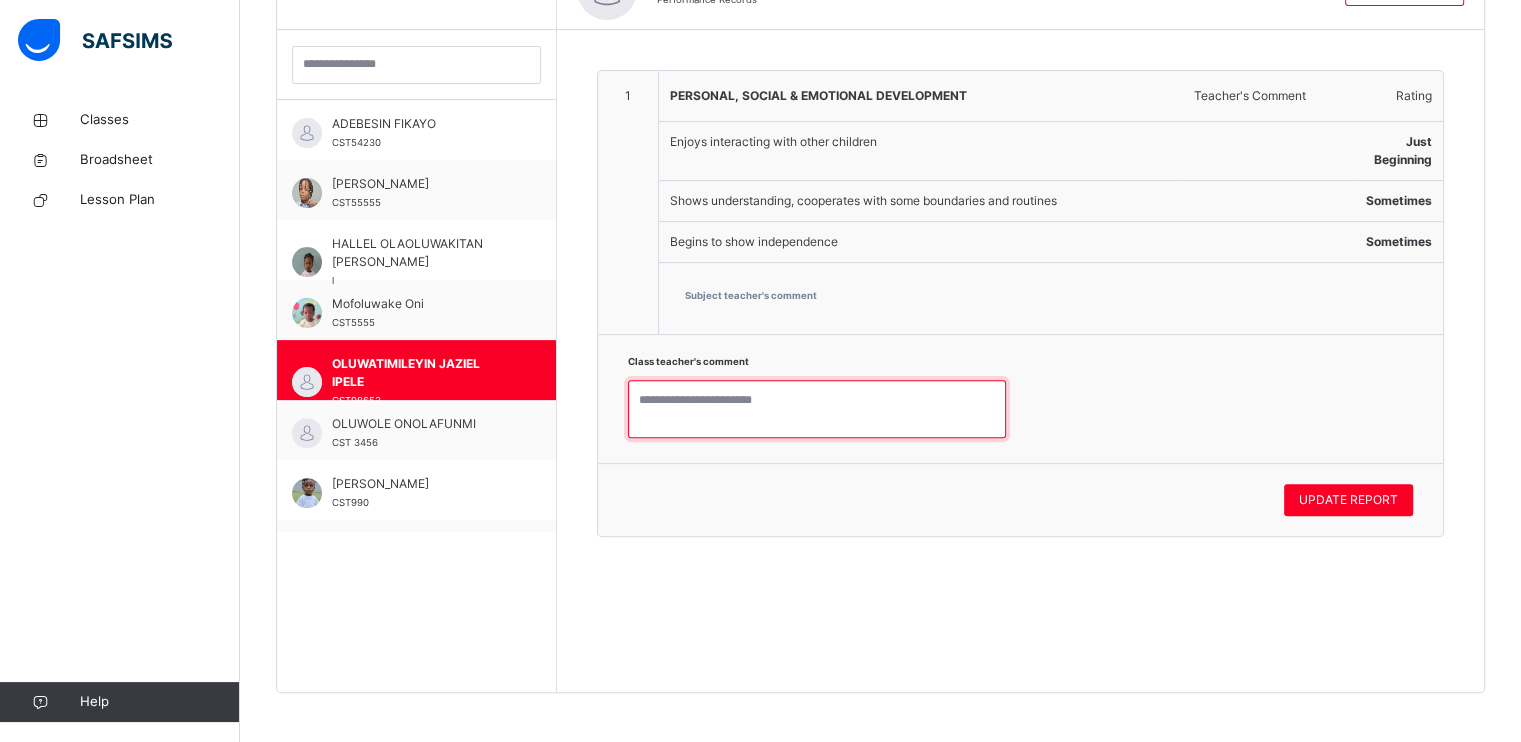 click at bounding box center [817, 409] 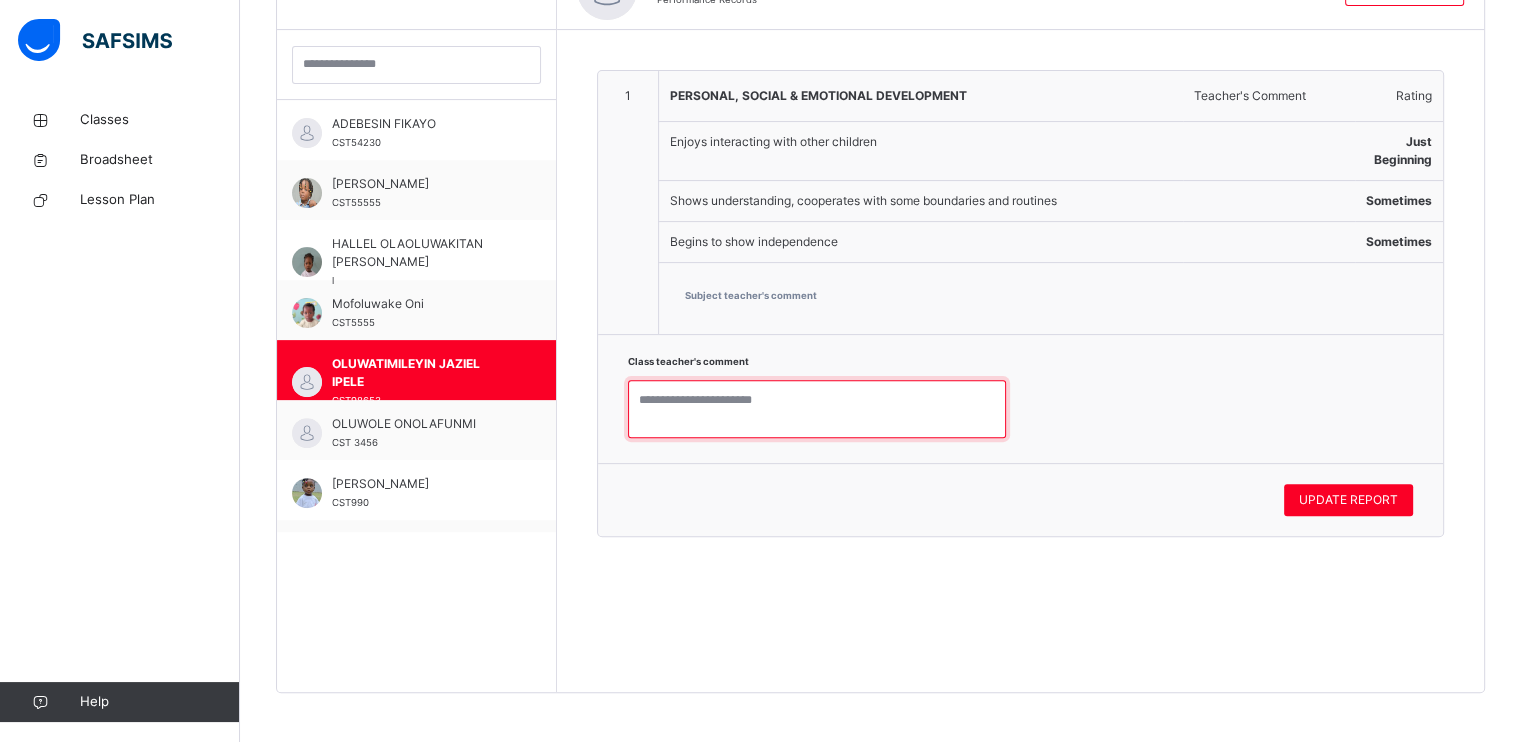 paste on "**********" 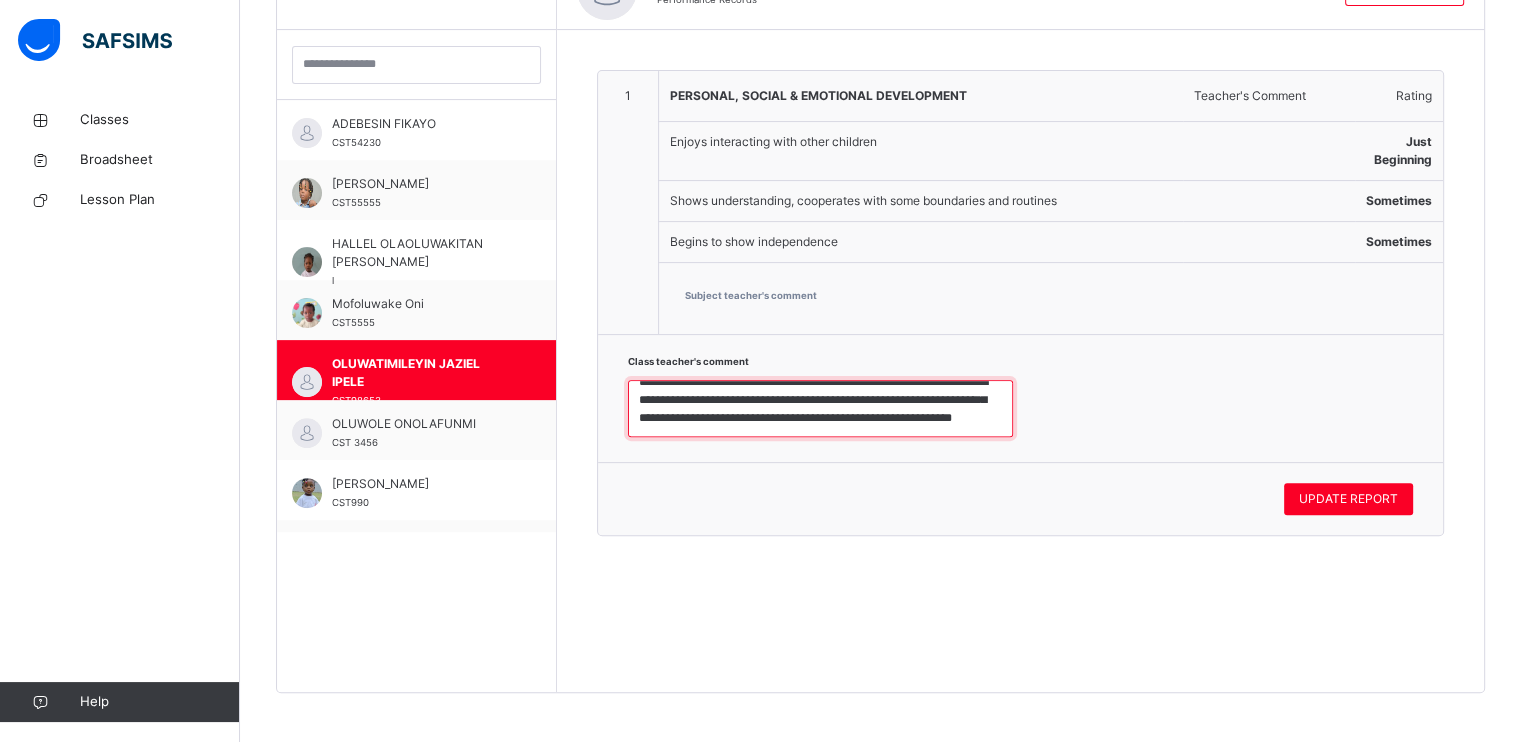 scroll, scrollTop: 0, scrollLeft: 0, axis: both 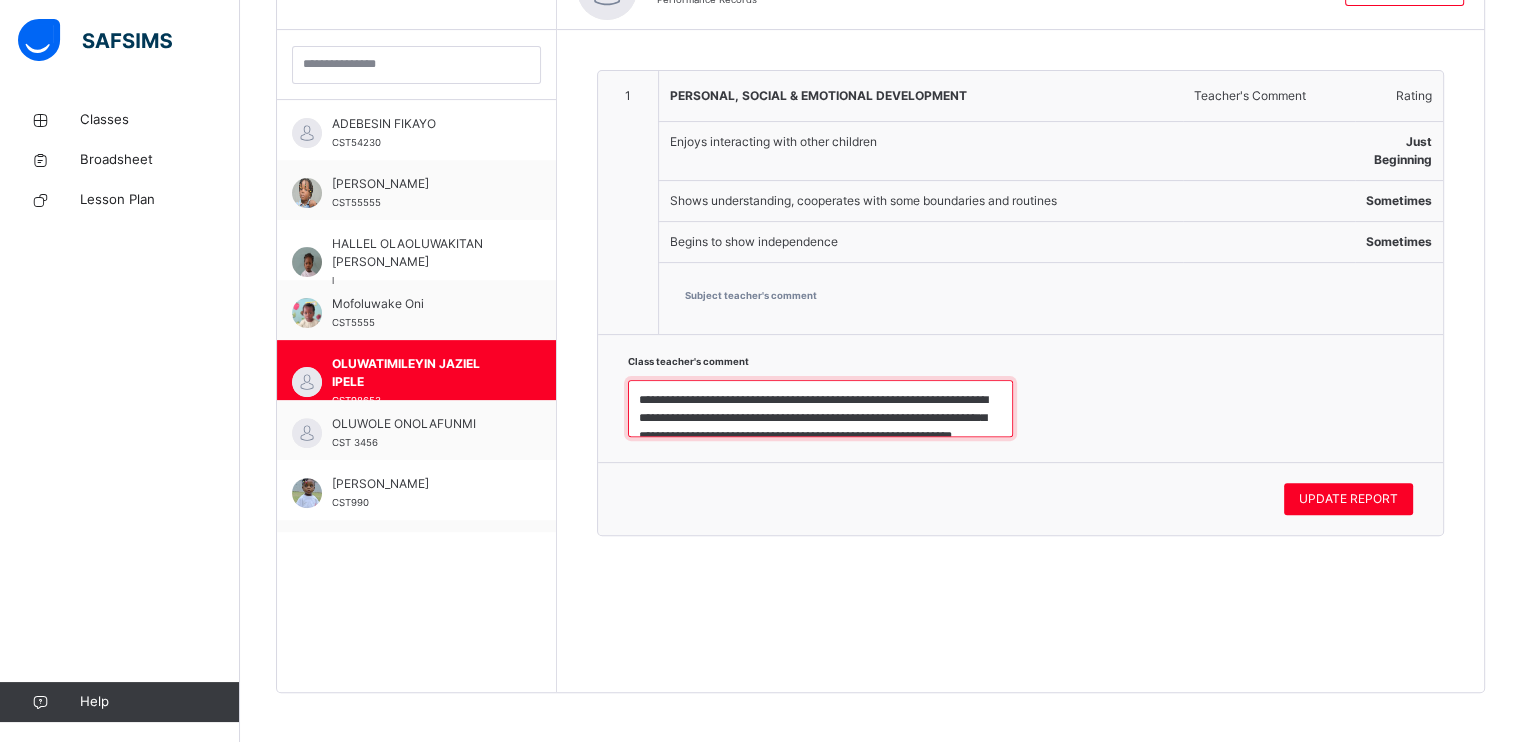 click on "**********" at bounding box center (820, 409) 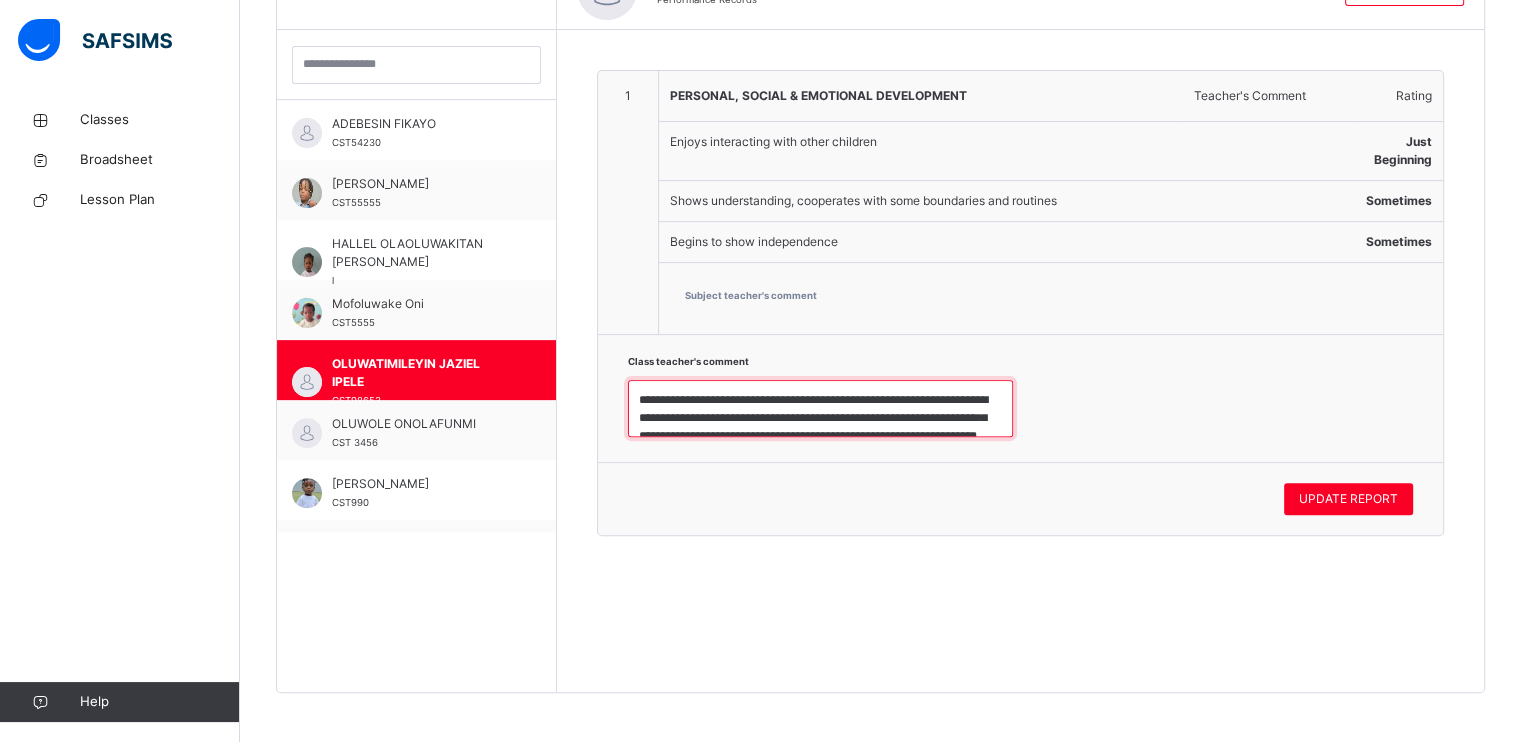 scroll, scrollTop: 36, scrollLeft: 0, axis: vertical 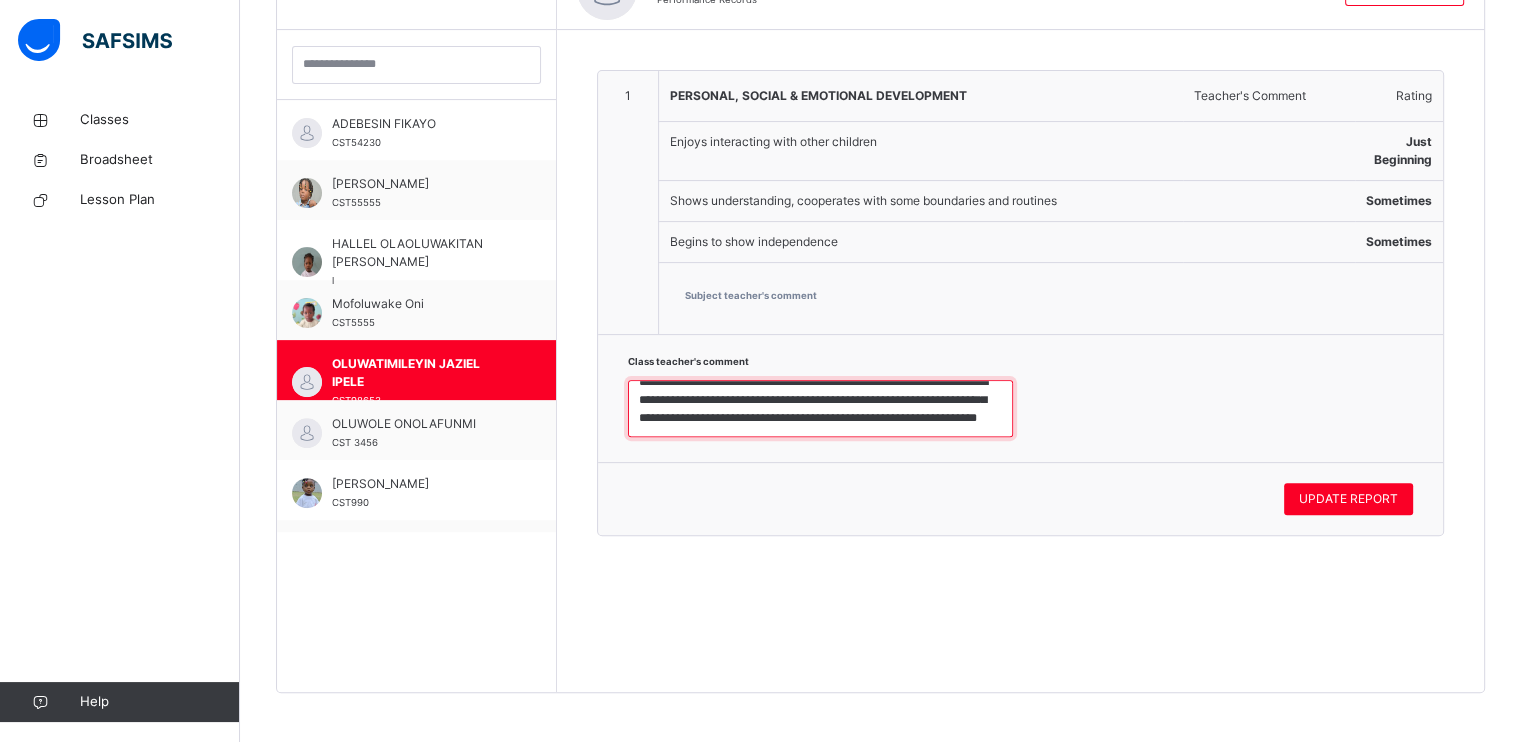 click on "**********" at bounding box center (820, 409) 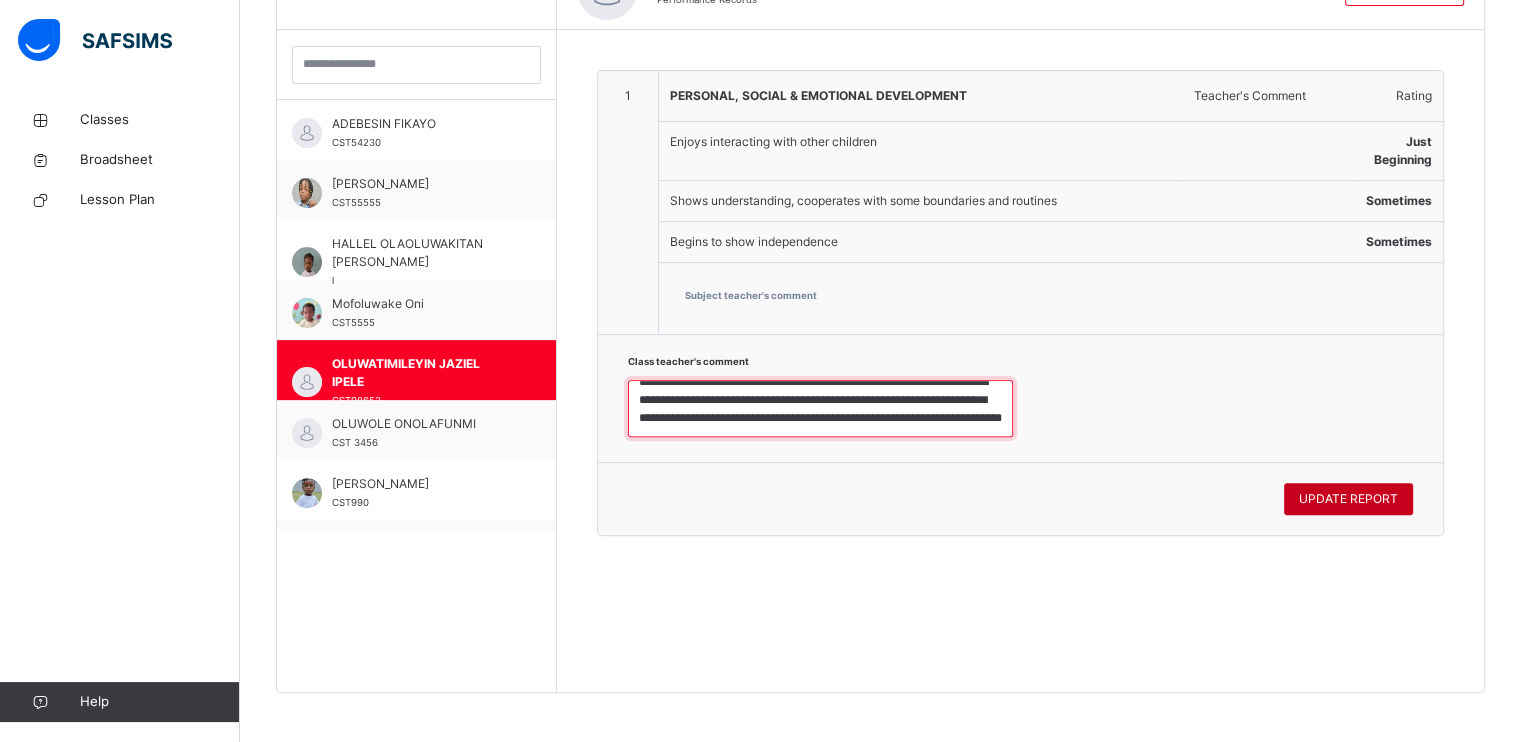 type on "**********" 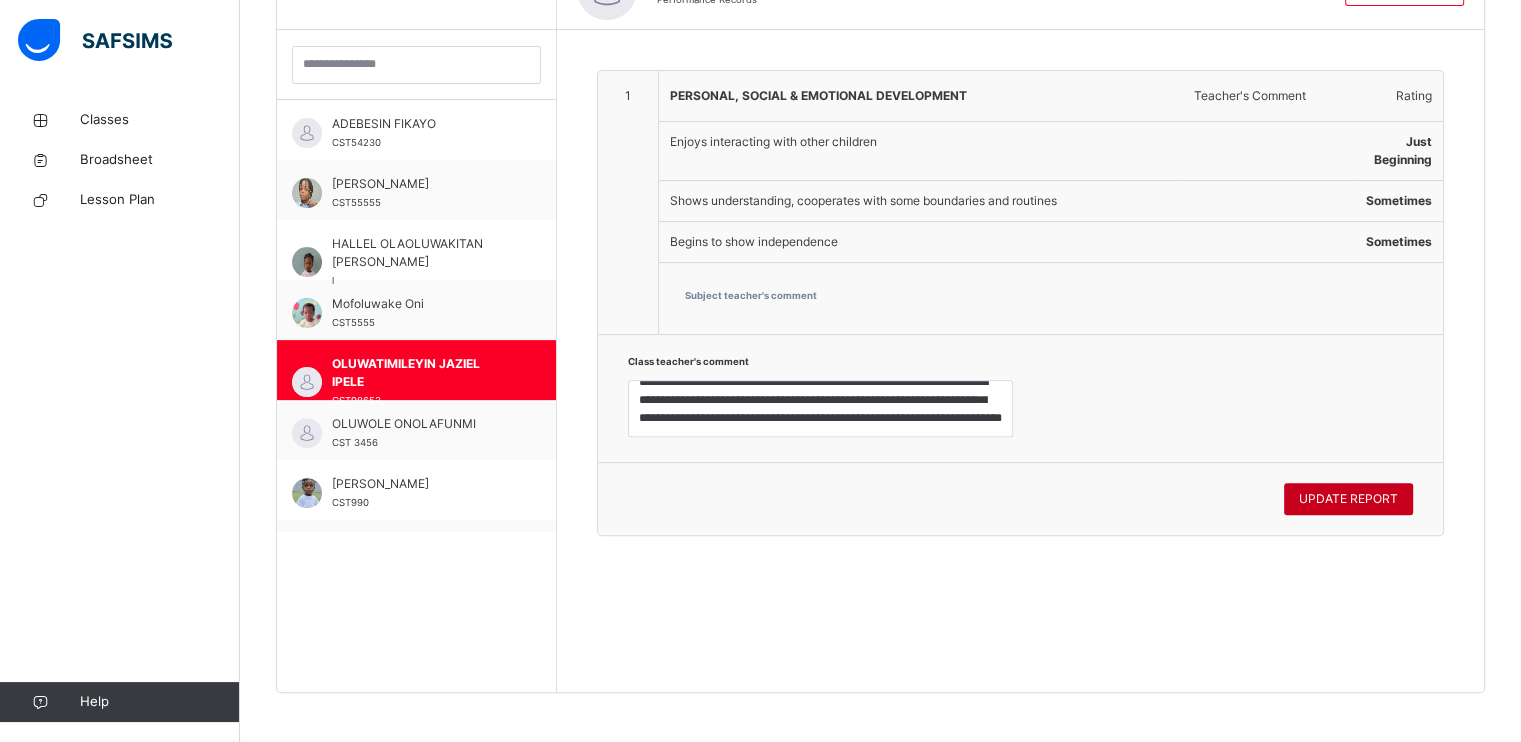 click on "UPDATE REPORT" at bounding box center [1348, 499] 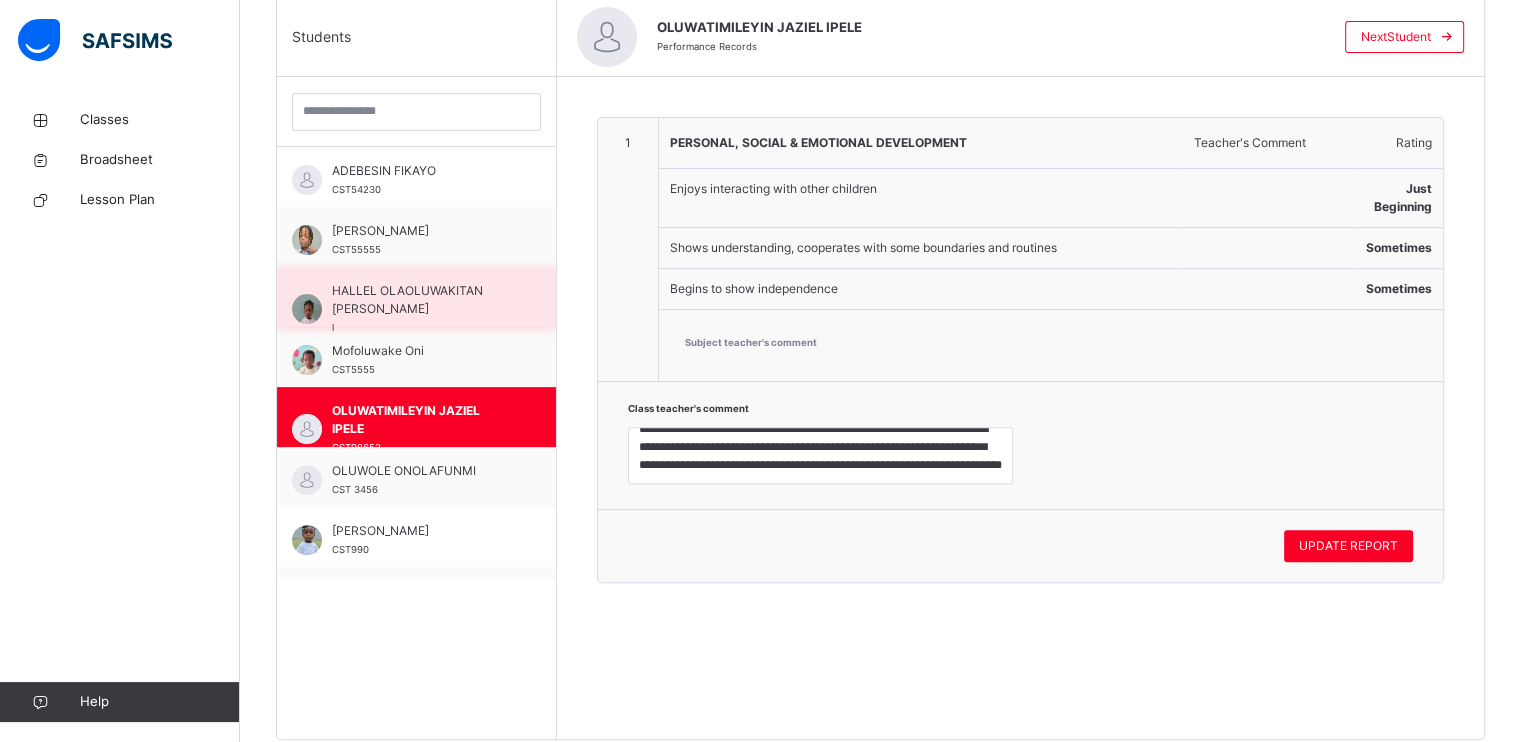 scroll, scrollTop: 523, scrollLeft: 0, axis: vertical 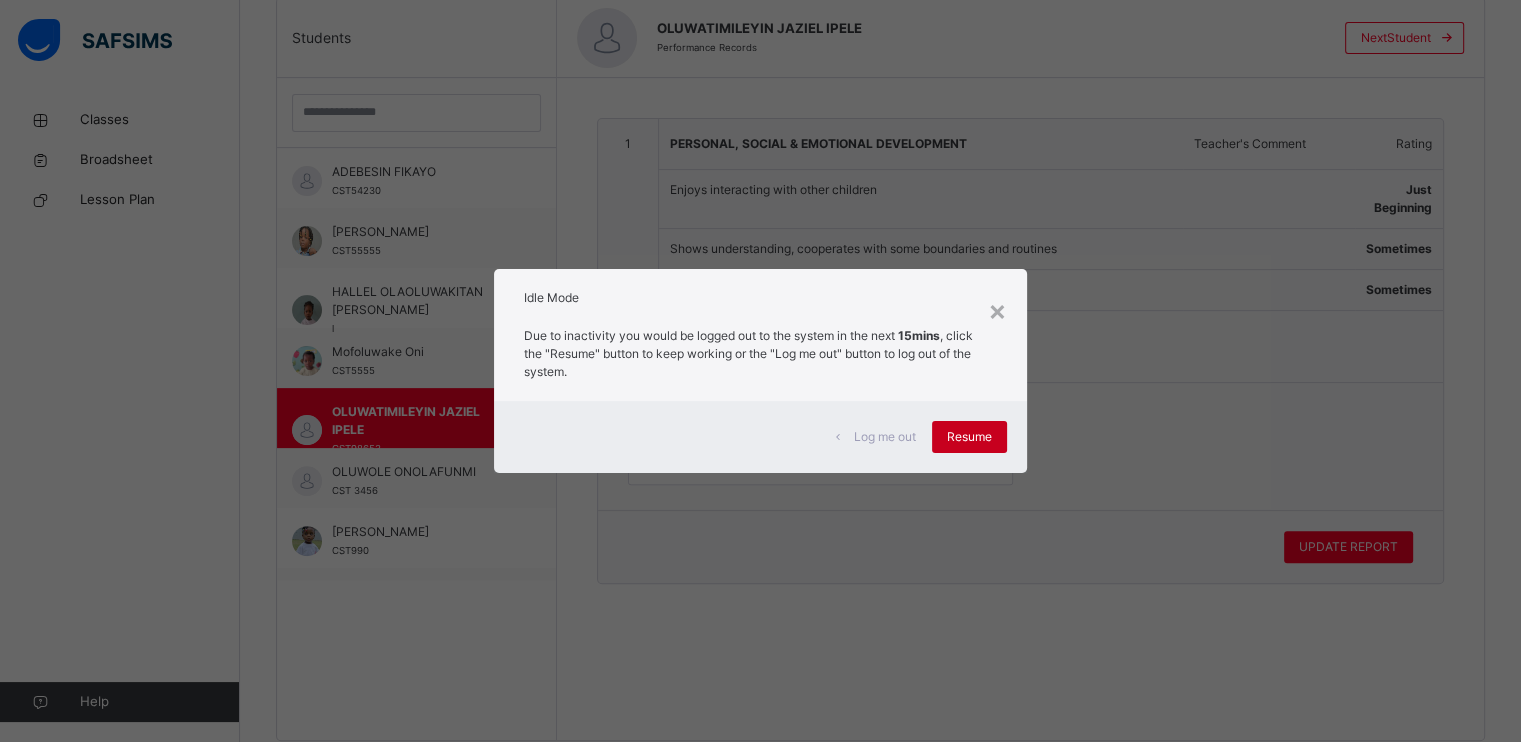 click on "Resume" at bounding box center [969, 437] 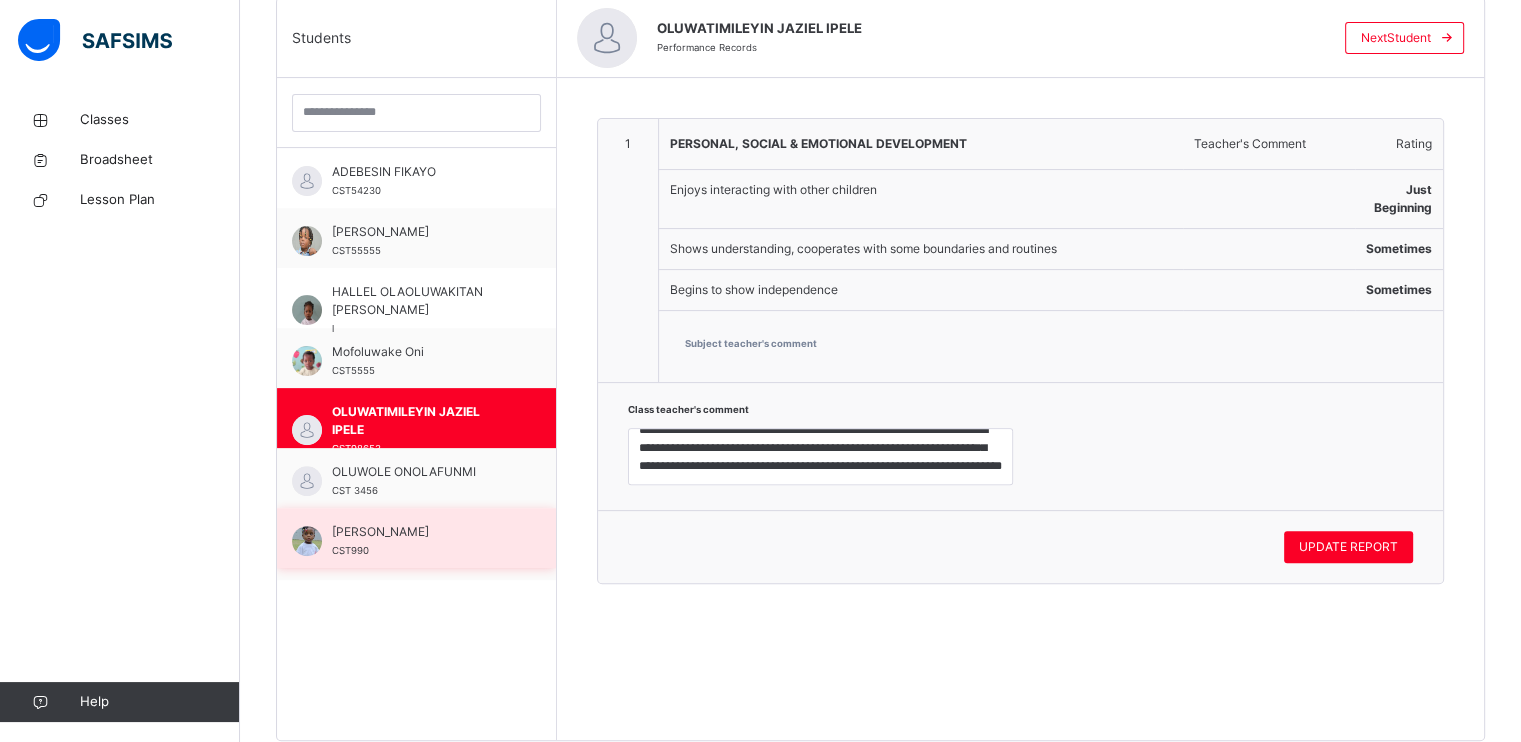 scroll, scrollTop: 227, scrollLeft: 0, axis: vertical 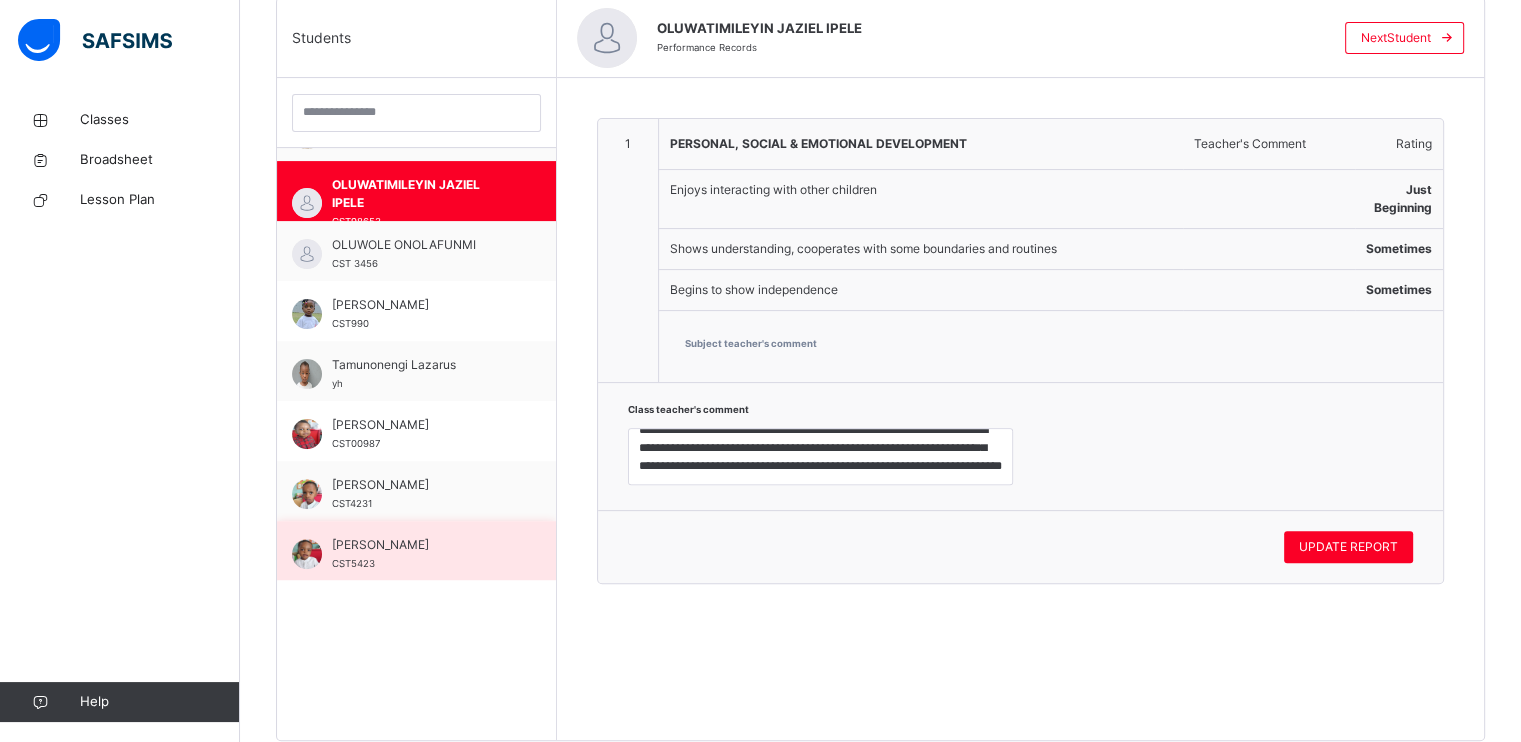 click on "[PERSON_NAME]" at bounding box center (421, 545) 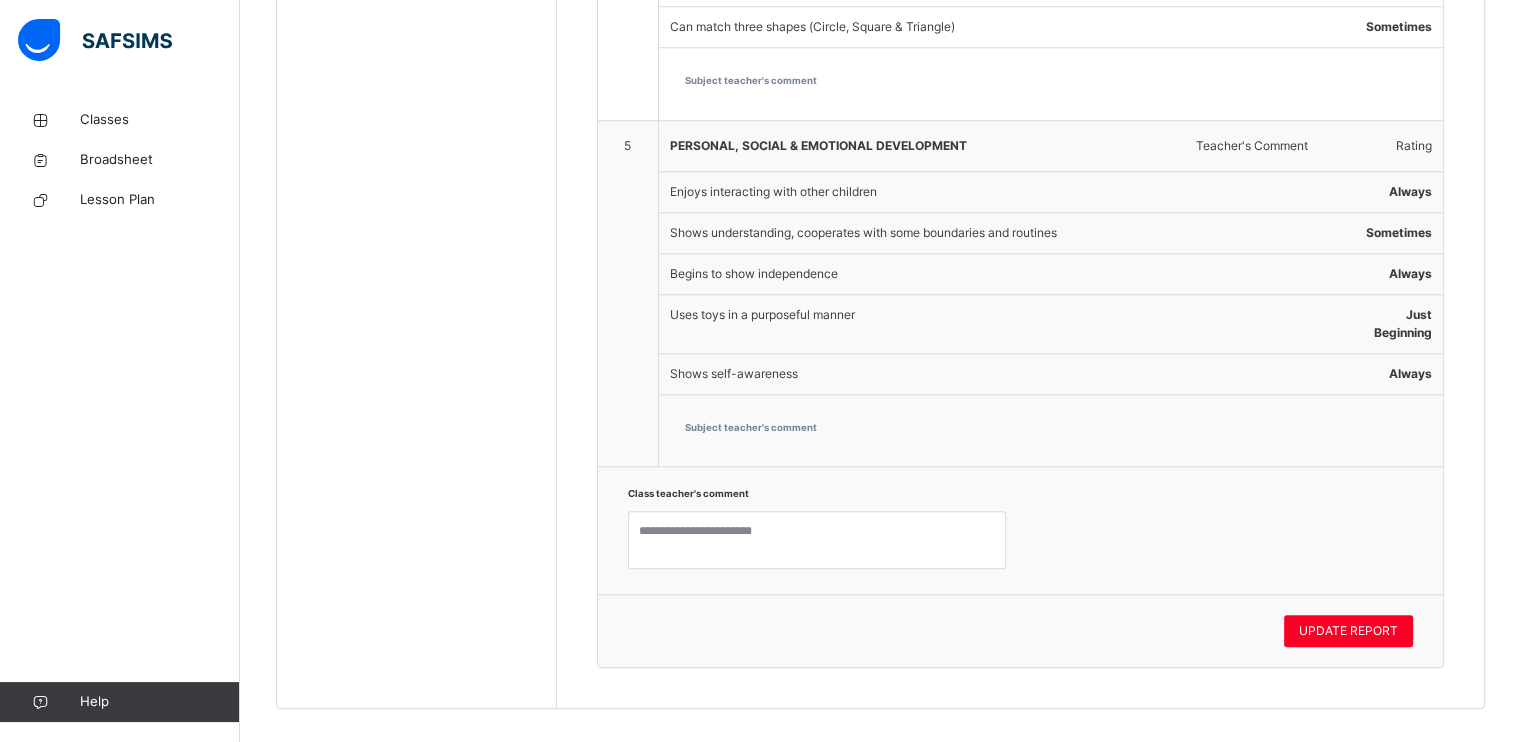 scroll, scrollTop: 1952, scrollLeft: 0, axis: vertical 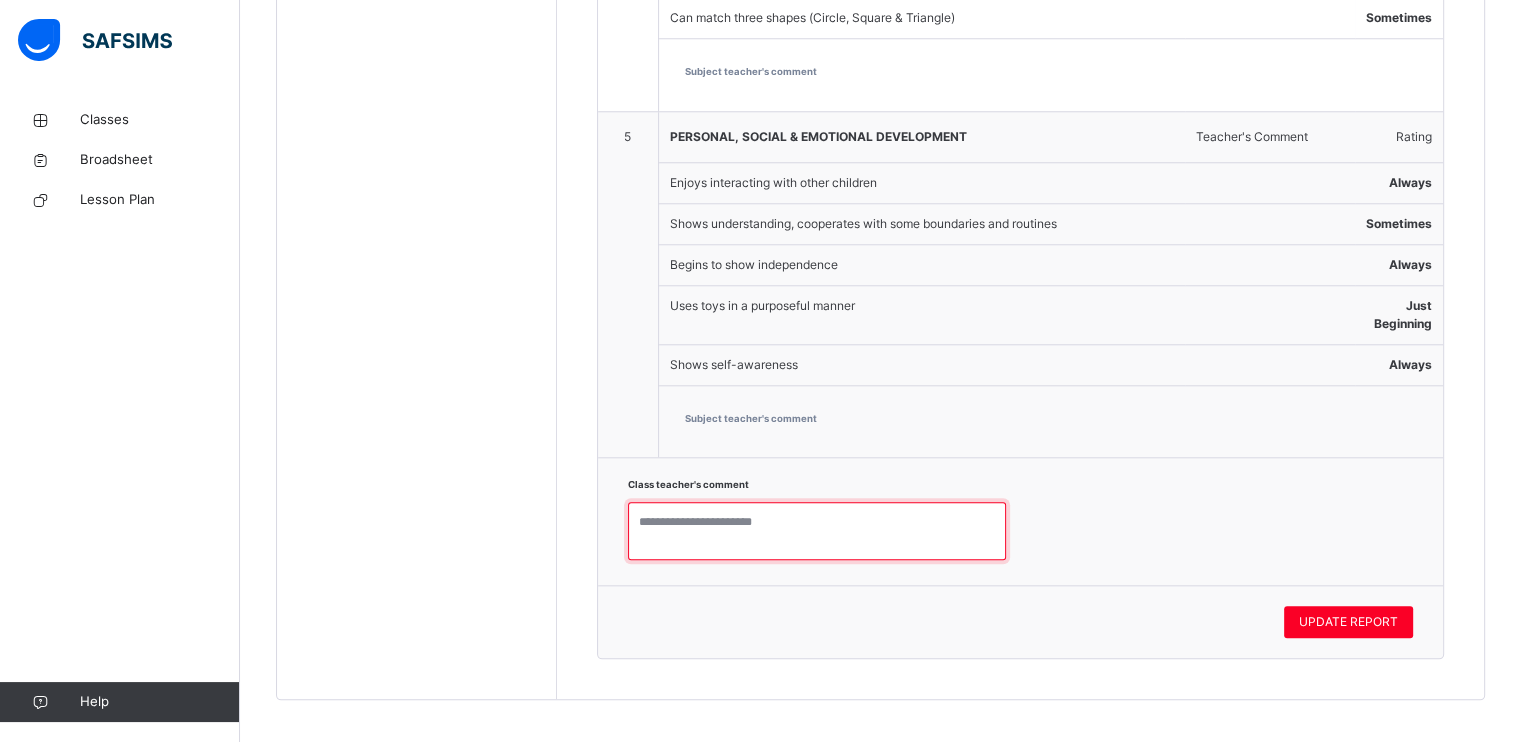 click at bounding box center (817, 531) 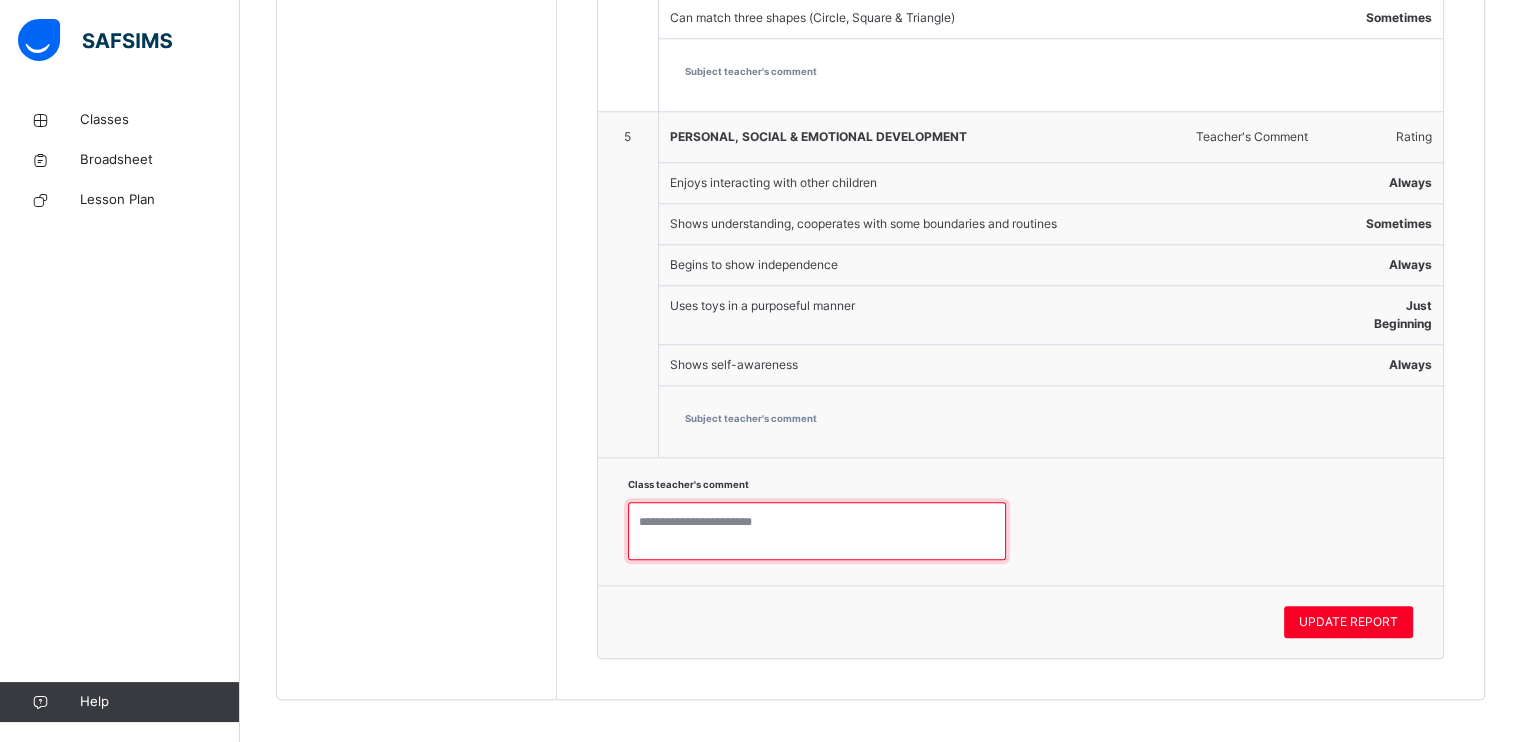 paste on "**********" 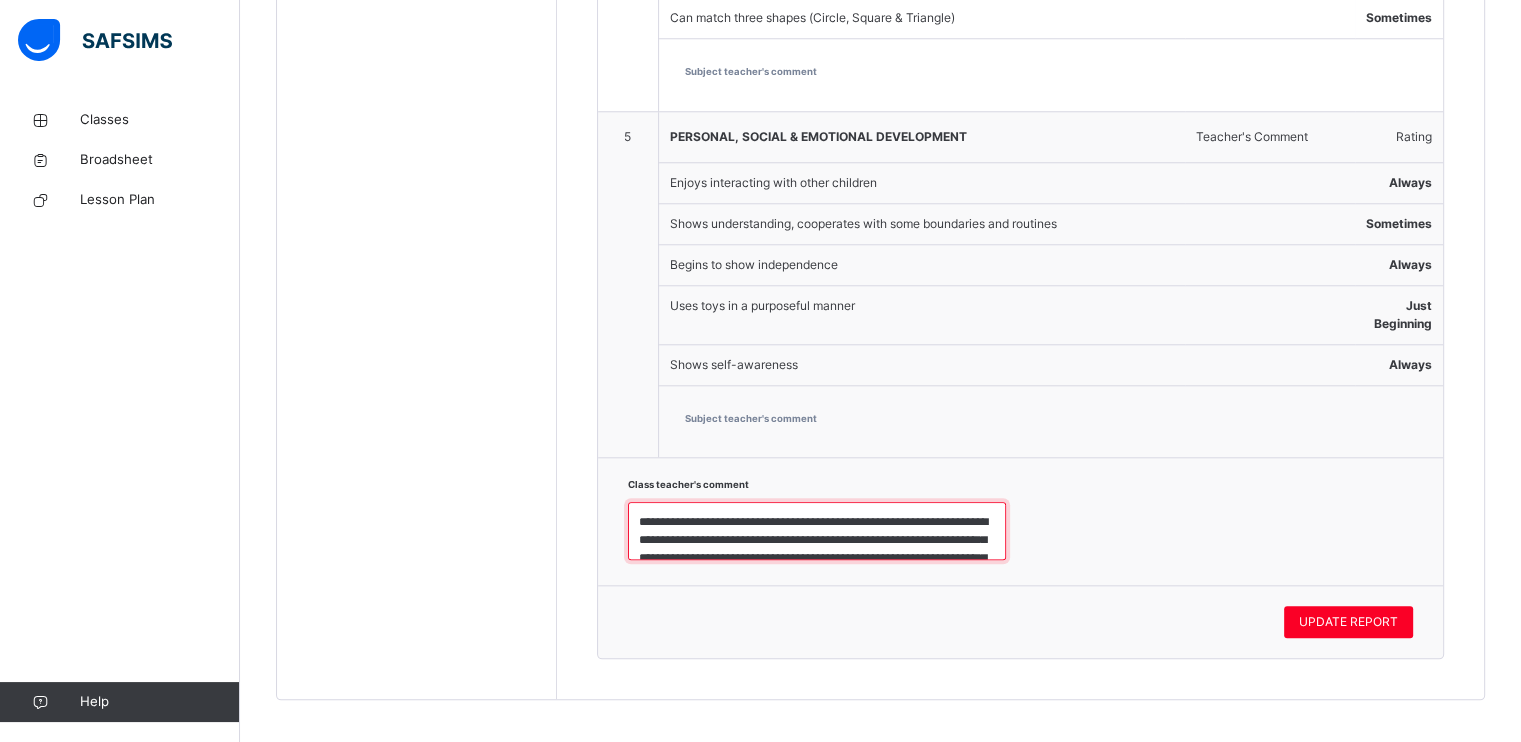 scroll, scrollTop: 42, scrollLeft: 0, axis: vertical 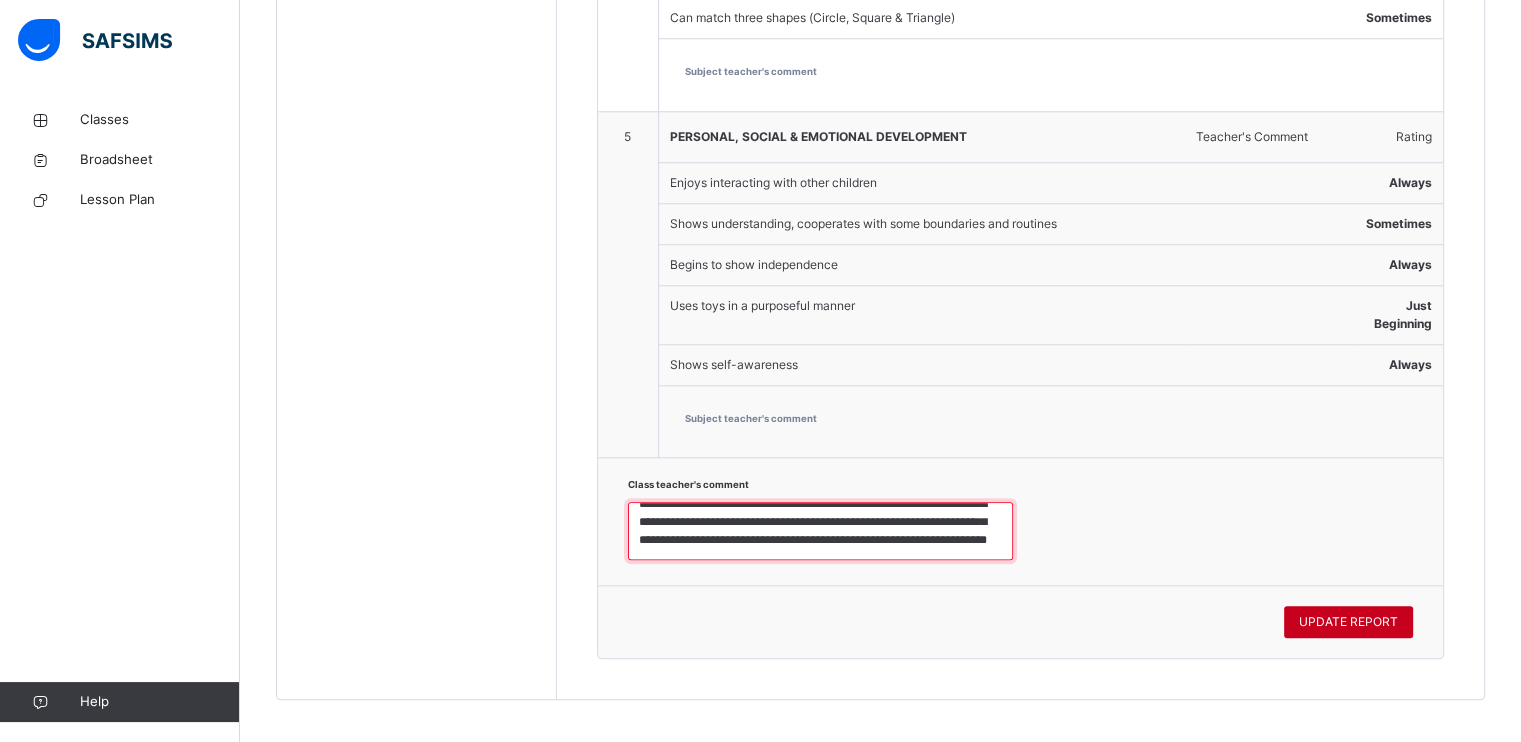 type on "**********" 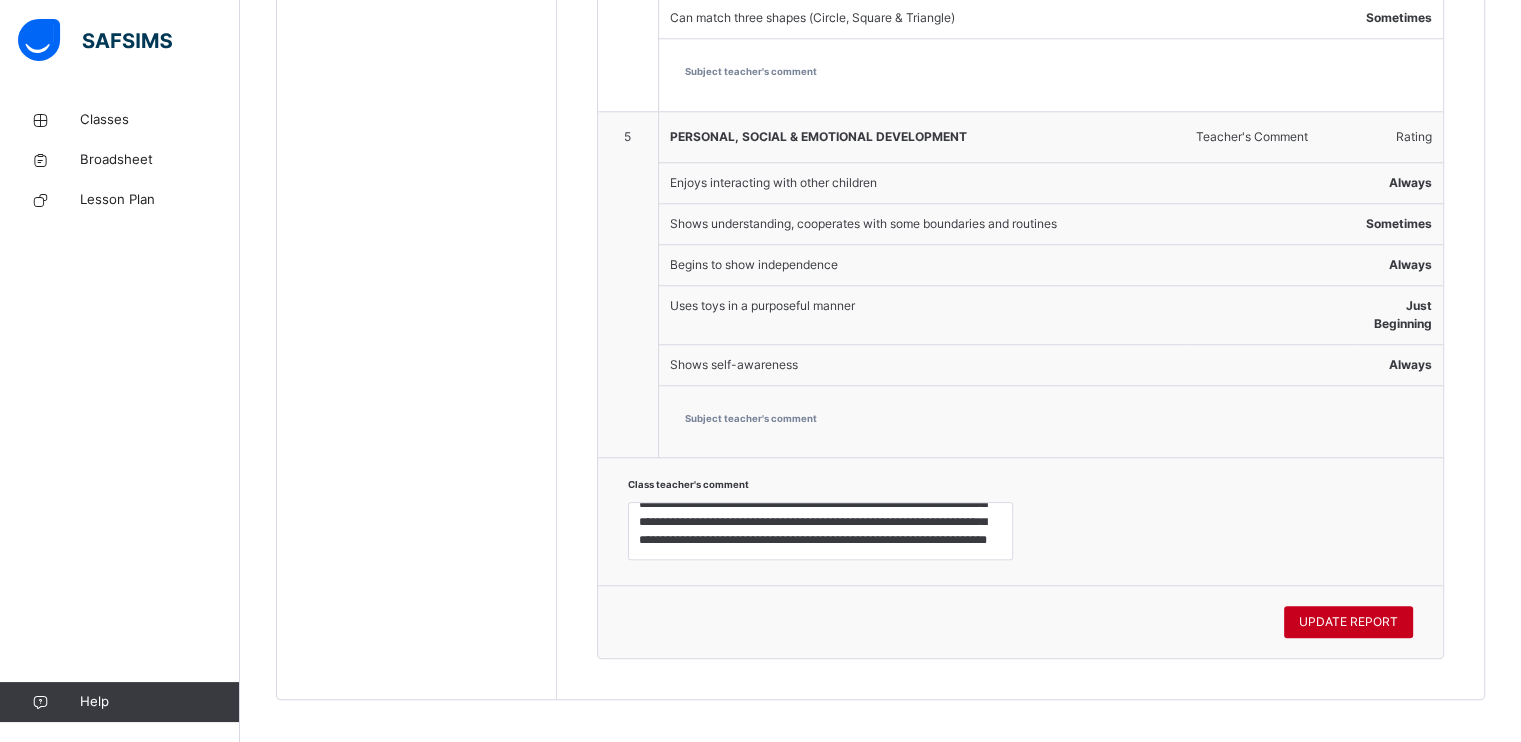click on "UPDATE REPORT" at bounding box center [1348, 622] 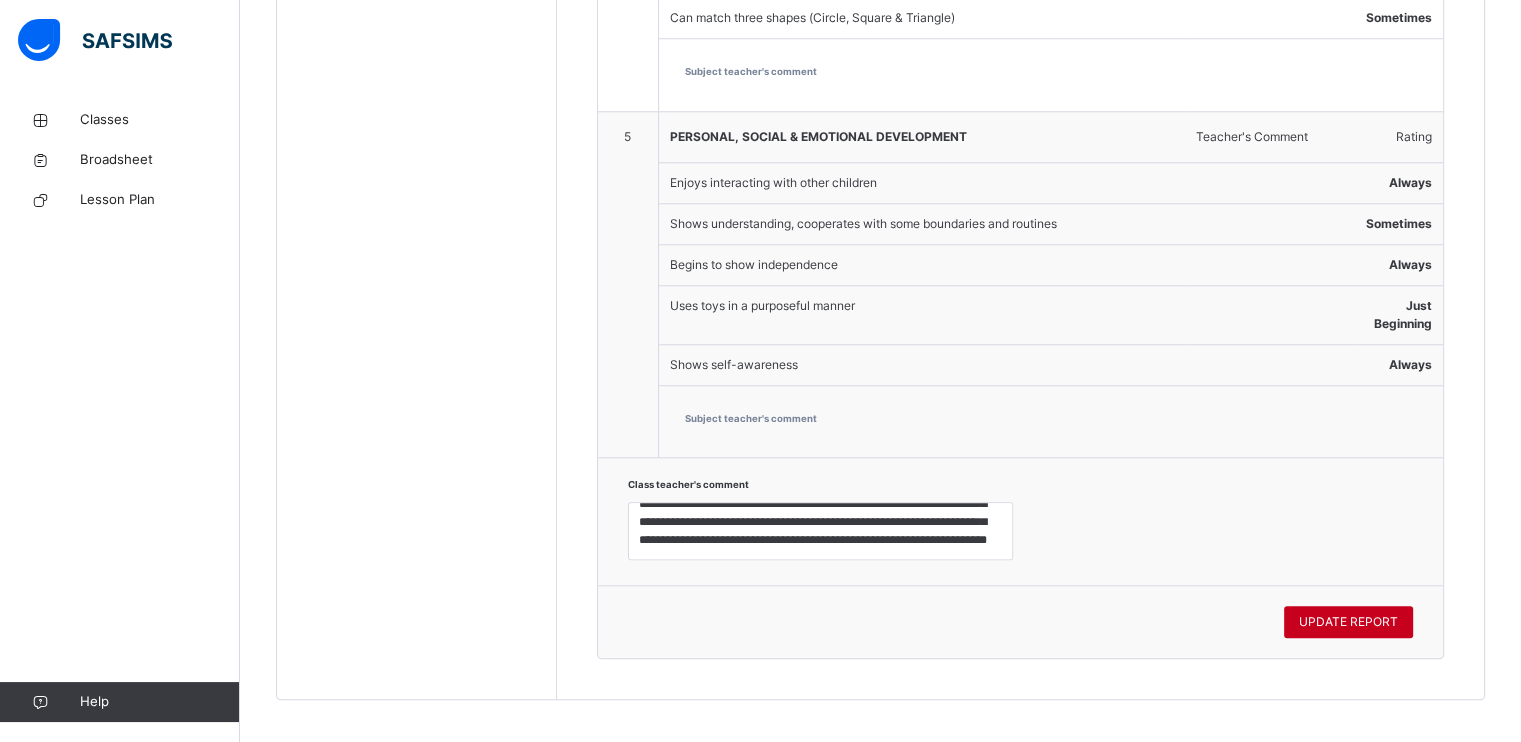 click on "UPDATE REPORT" at bounding box center [1348, 622] 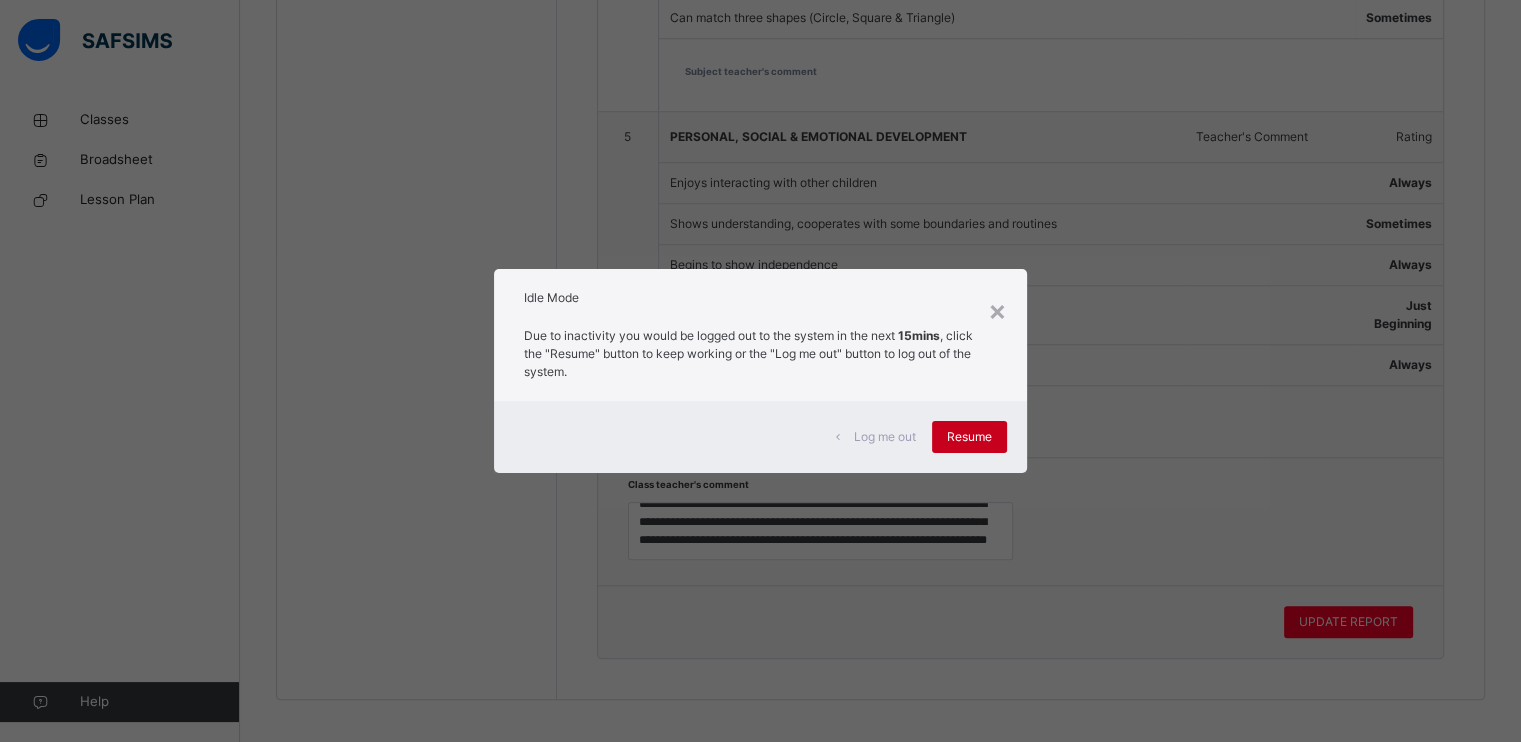 click on "Resume" at bounding box center (969, 437) 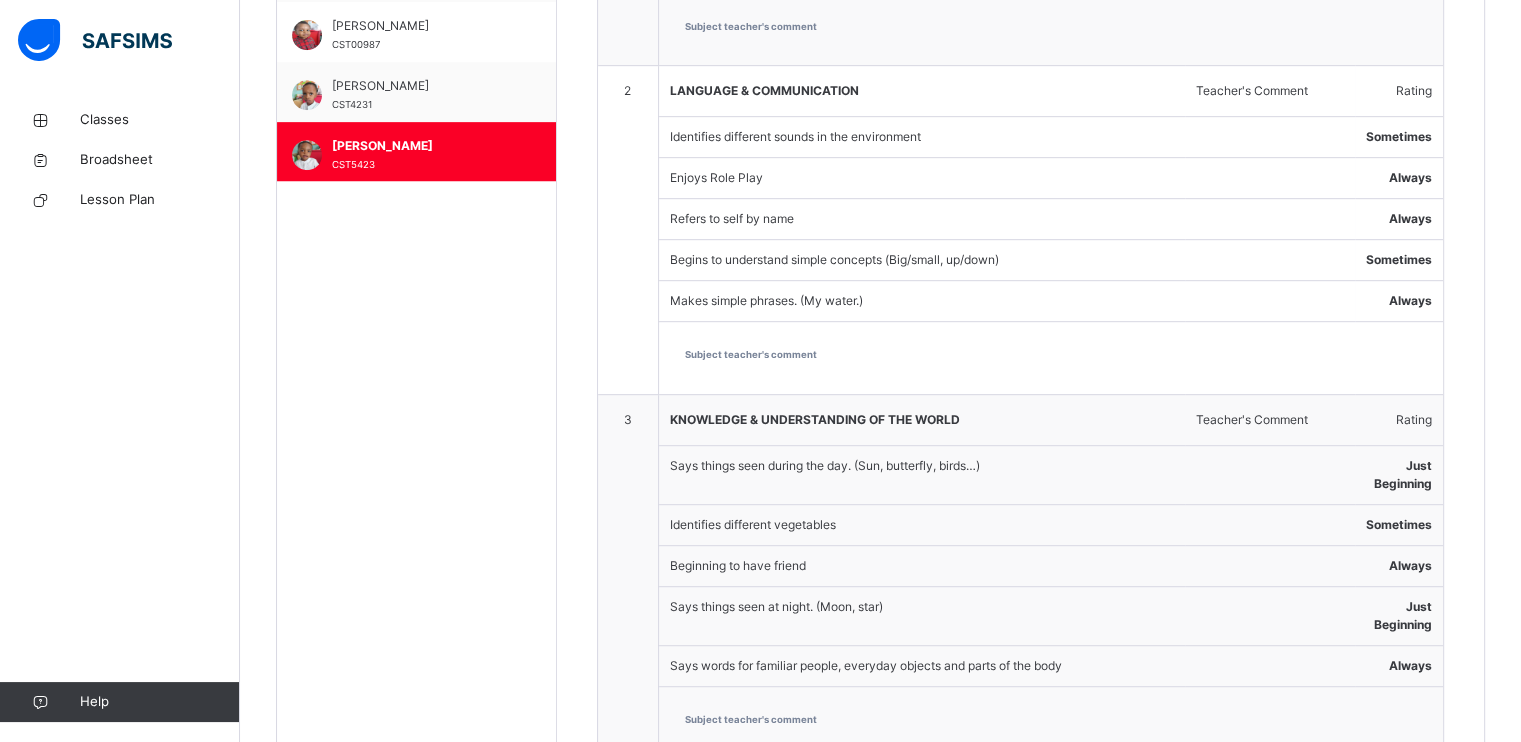 scroll, scrollTop: 887, scrollLeft: 0, axis: vertical 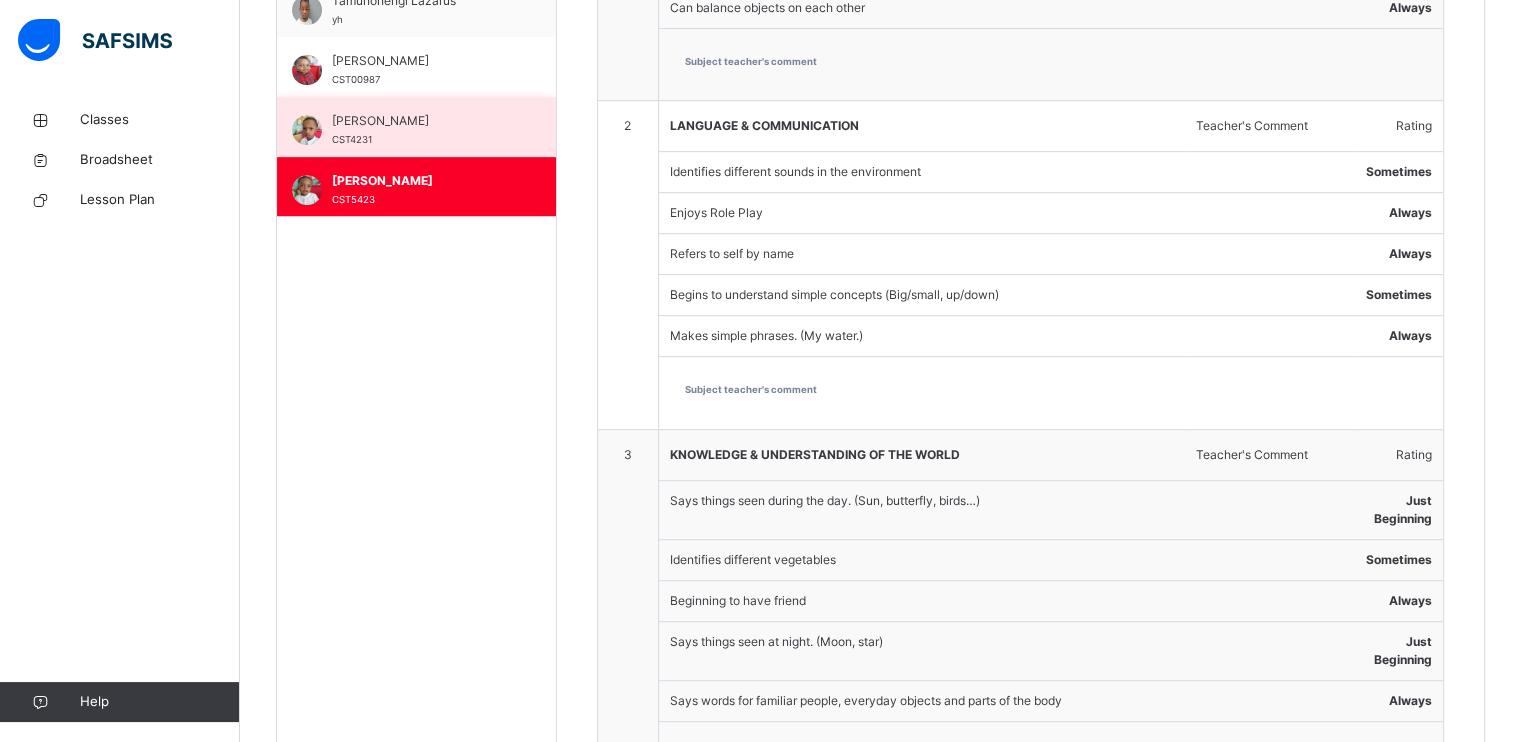 click on "[PERSON_NAME] CST4231" at bounding box center [421, 130] 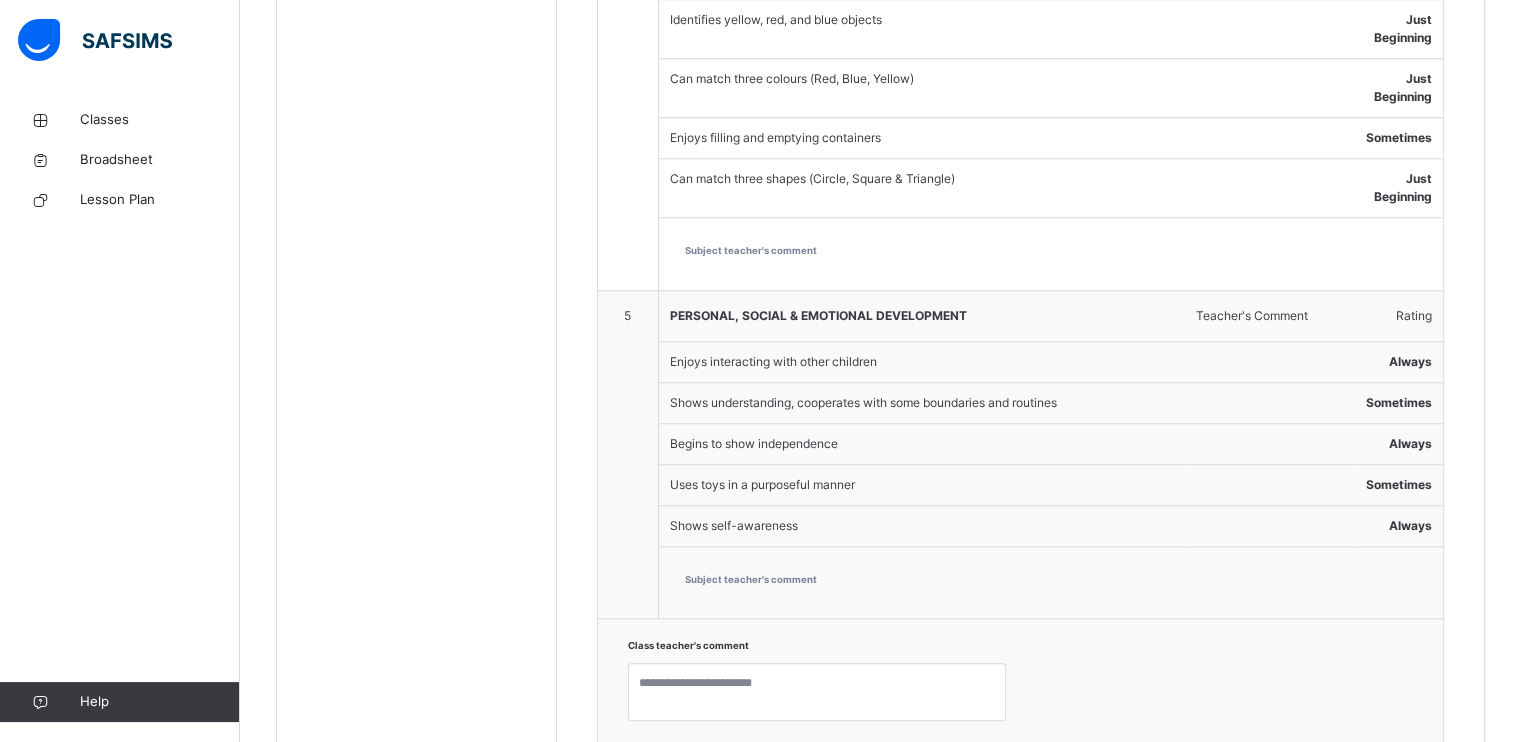 scroll, scrollTop: 1952, scrollLeft: 0, axis: vertical 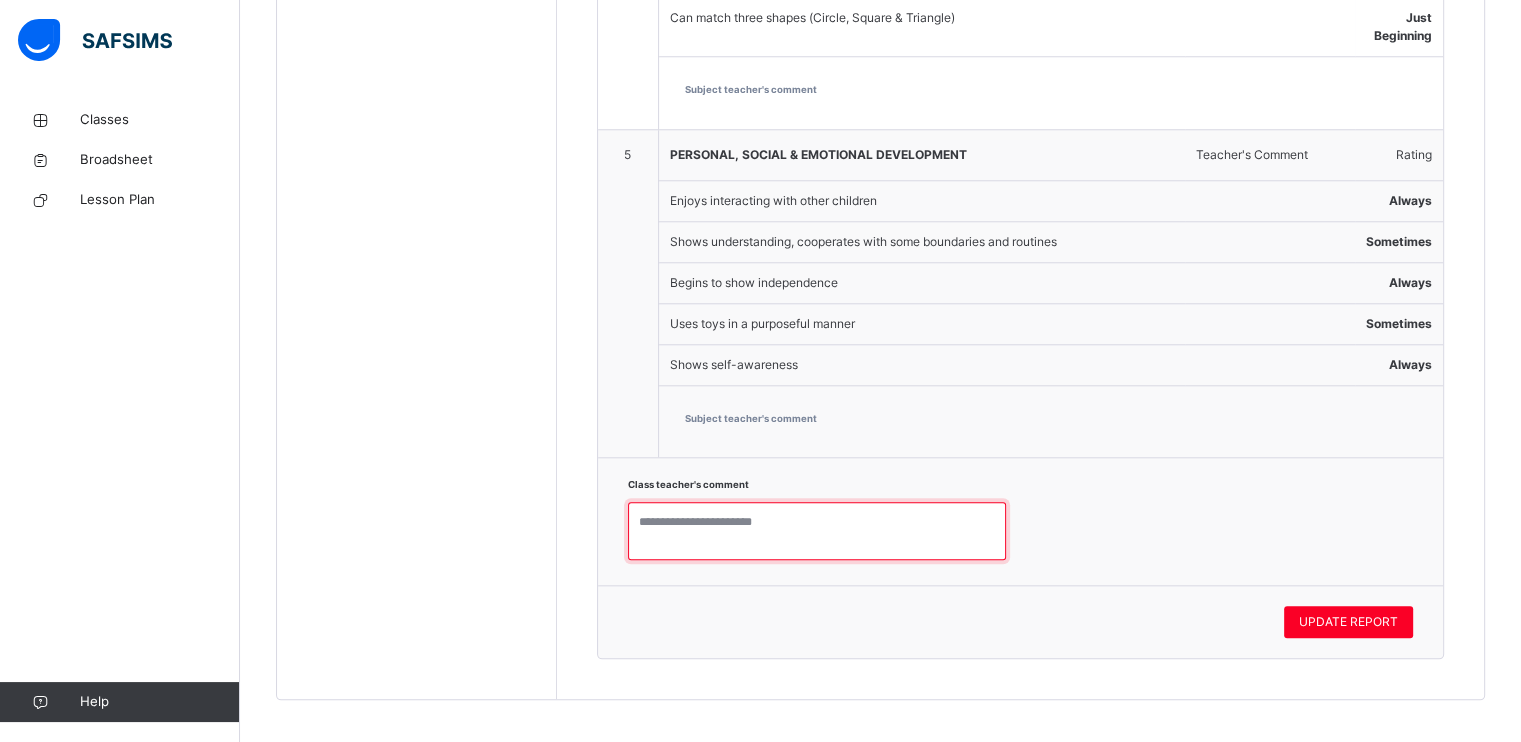 click at bounding box center [817, 531] 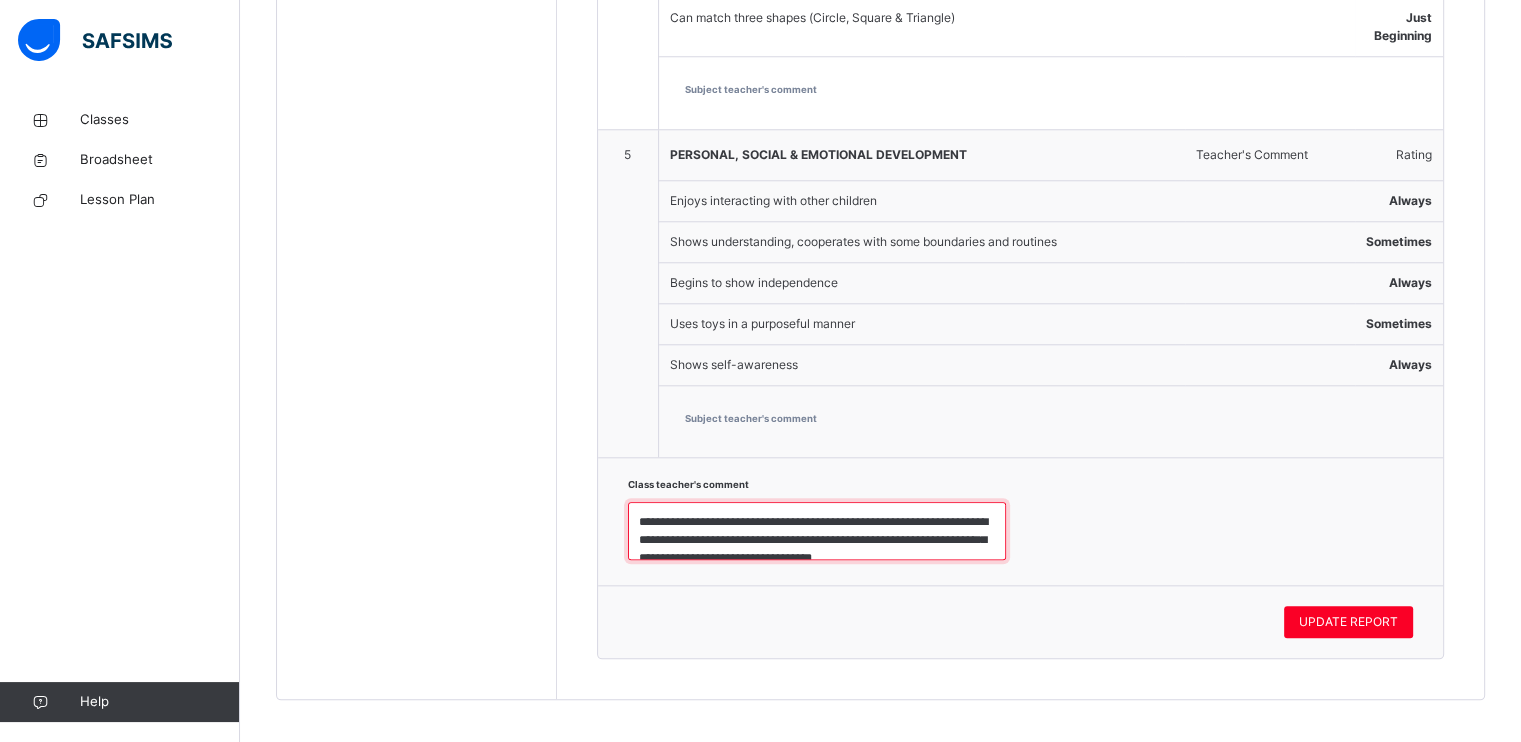 scroll, scrollTop: 60, scrollLeft: 0, axis: vertical 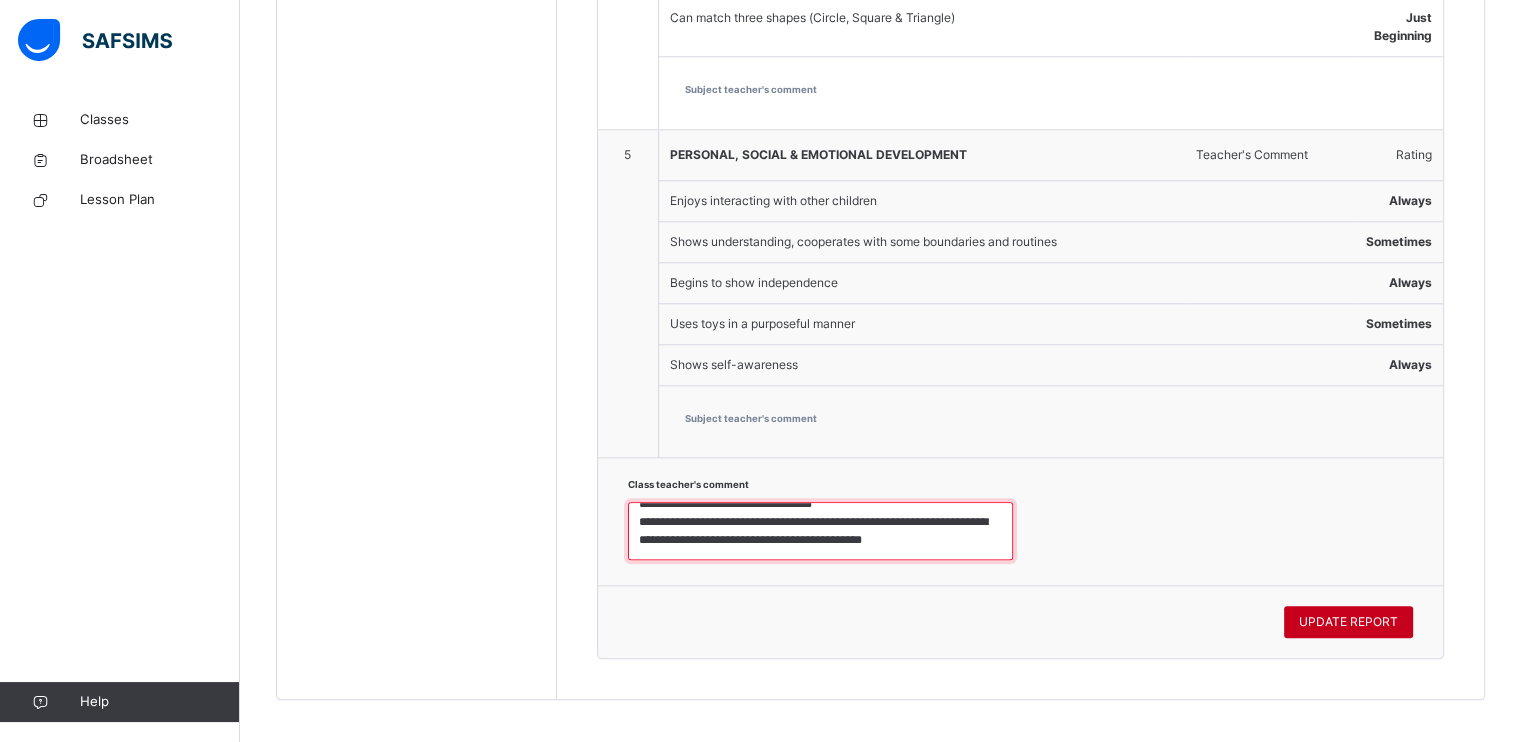 type on "**********" 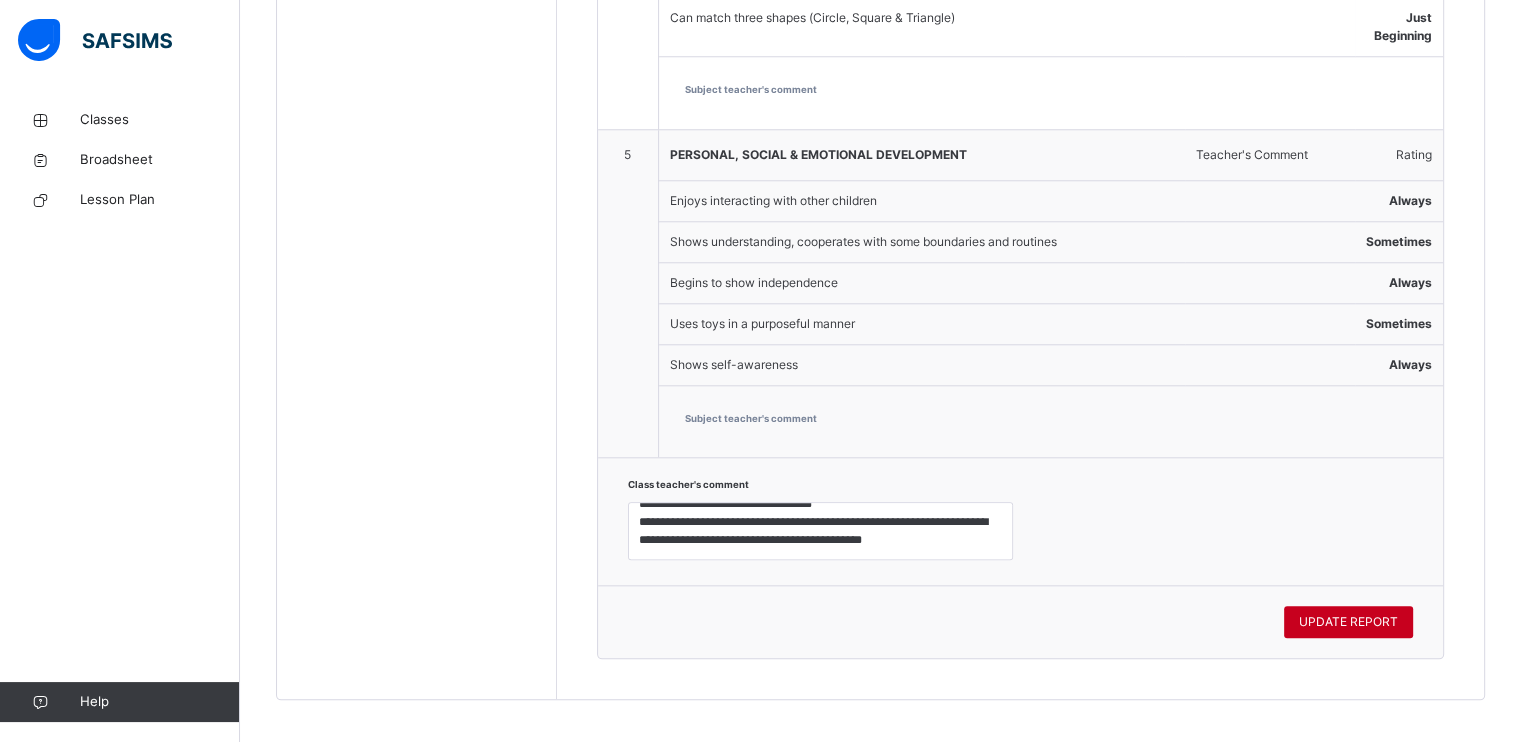 click on "UPDATE REPORT" at bounding box center [1348, 622] 